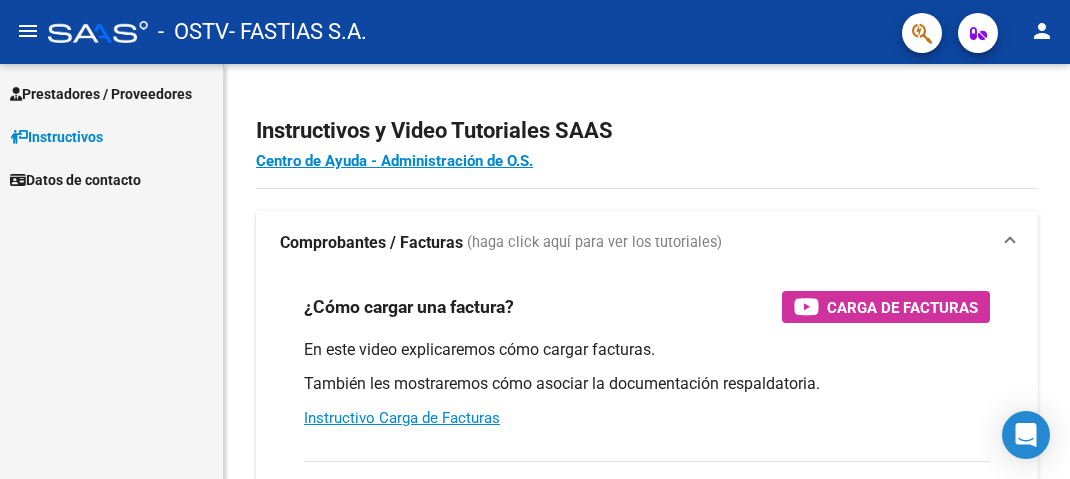 scroll, scrollTop: 0, scrollLeft: 0, axis: both 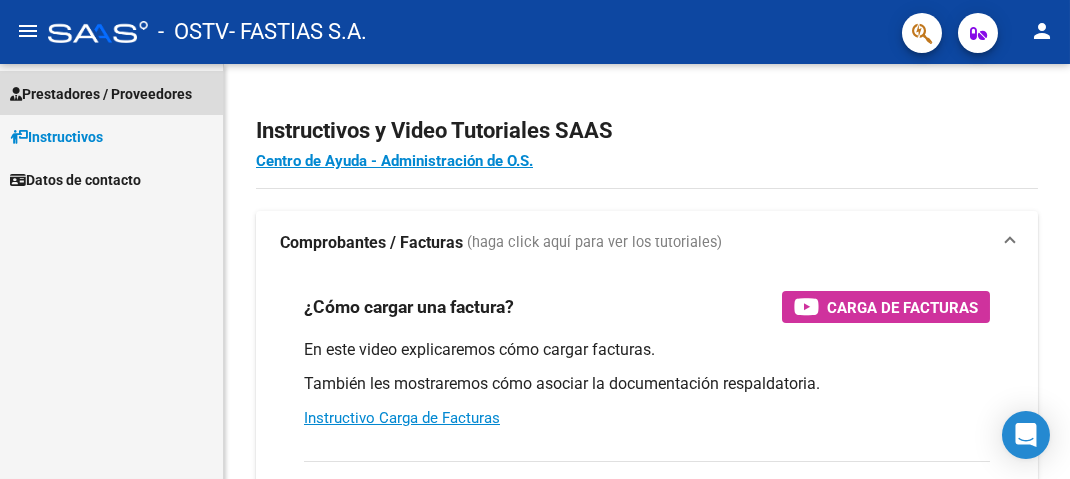 click on "Prestadores / Proveedores" at bounding box center [101, 94] 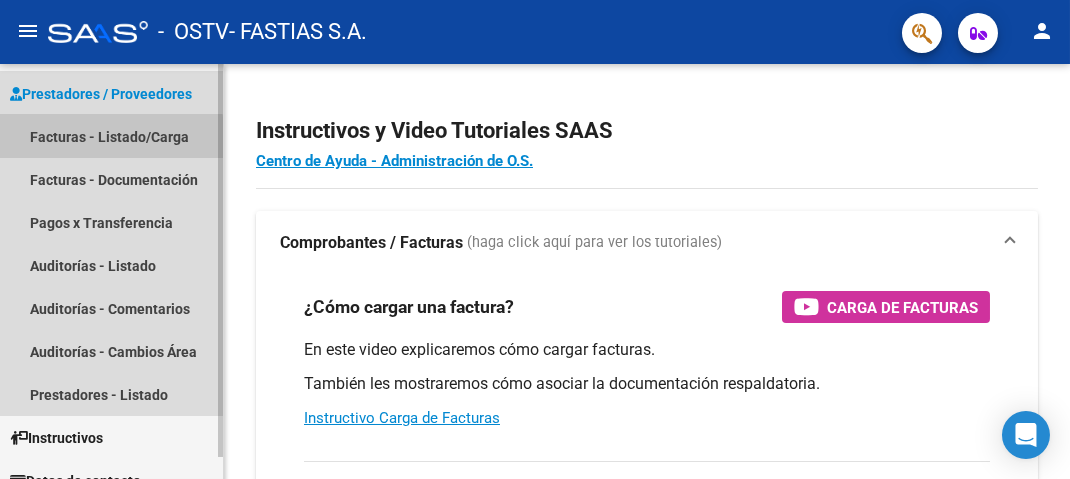 click on "Facturas - Listado/Carga" at bounding box center (111, 136) 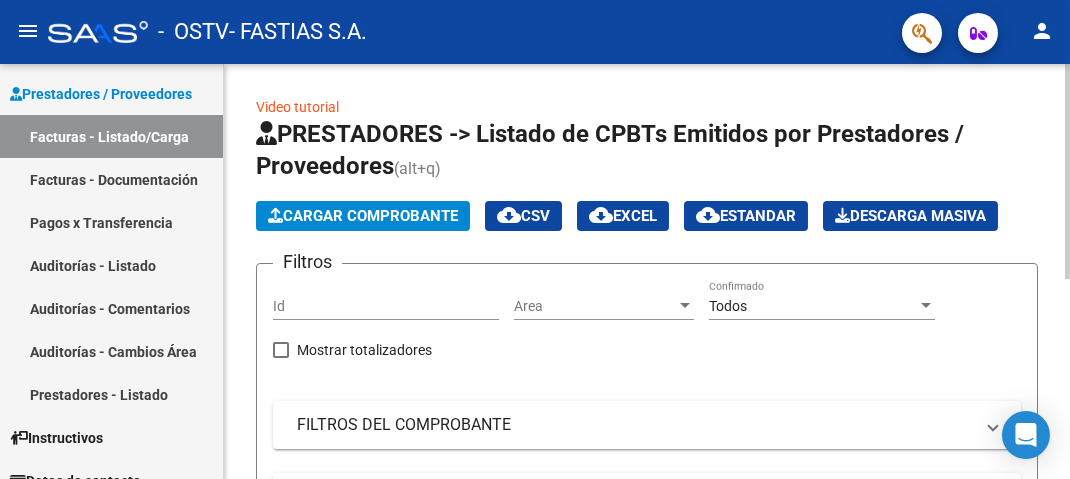 scroll, scrollTop: 98, scrollLeft: 0, axis: vertical 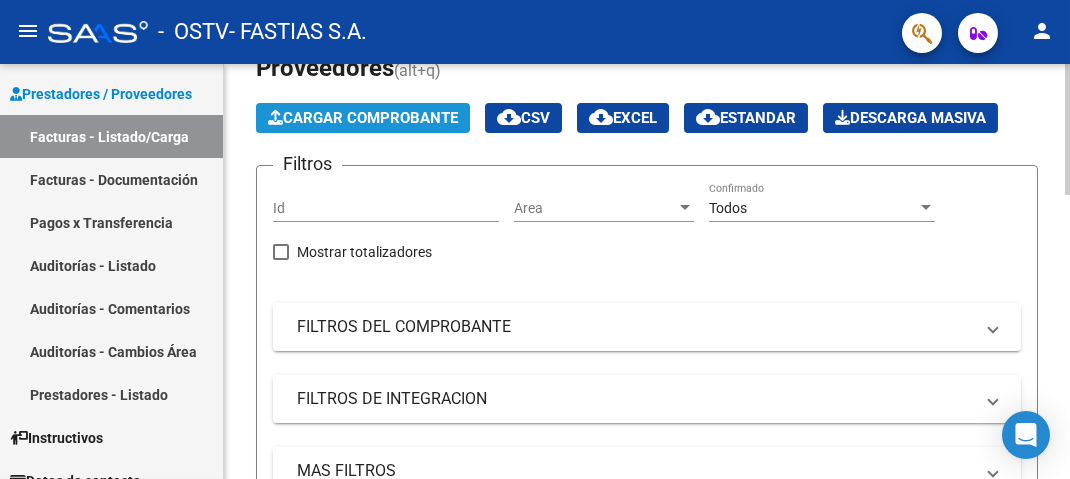 click on "Cargar Comprobante" 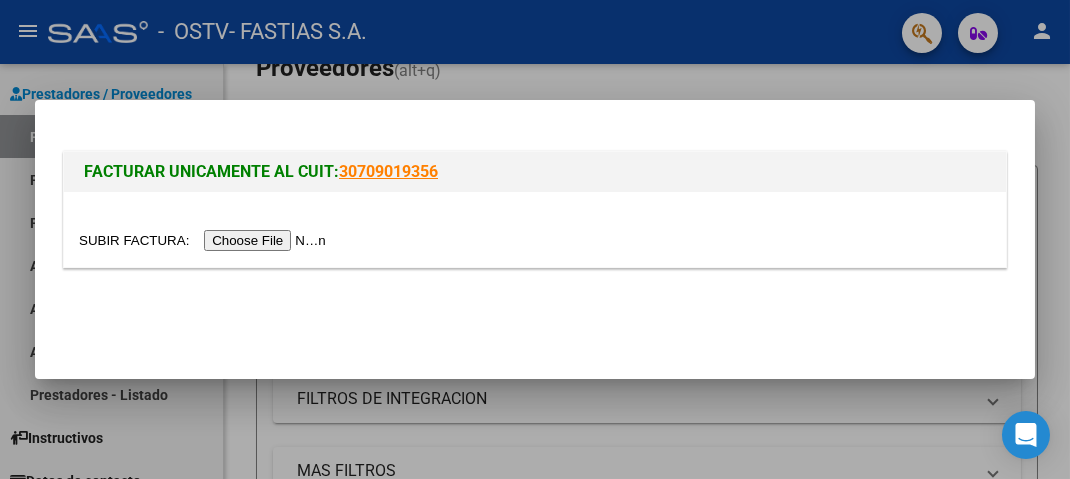 click at bounding box center [205, 240] 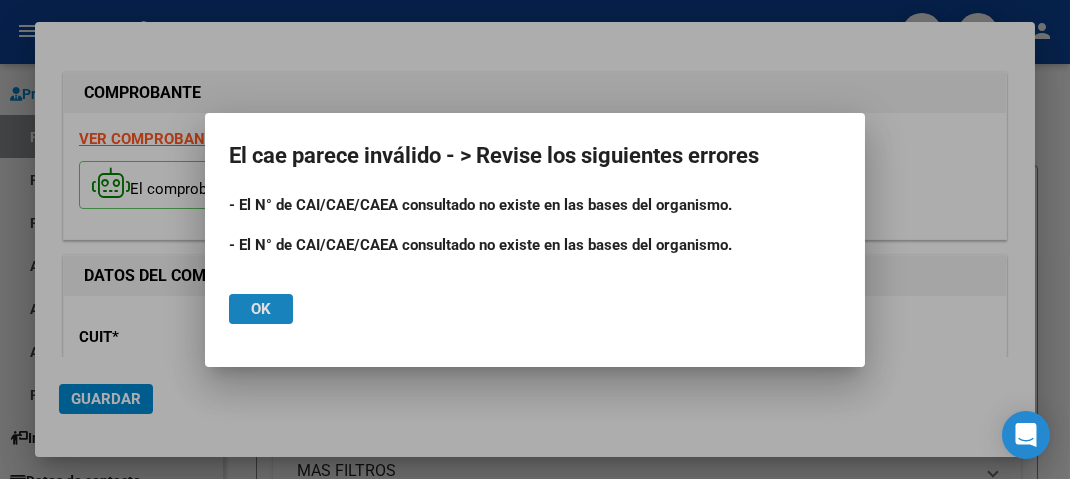 click on "Ok" 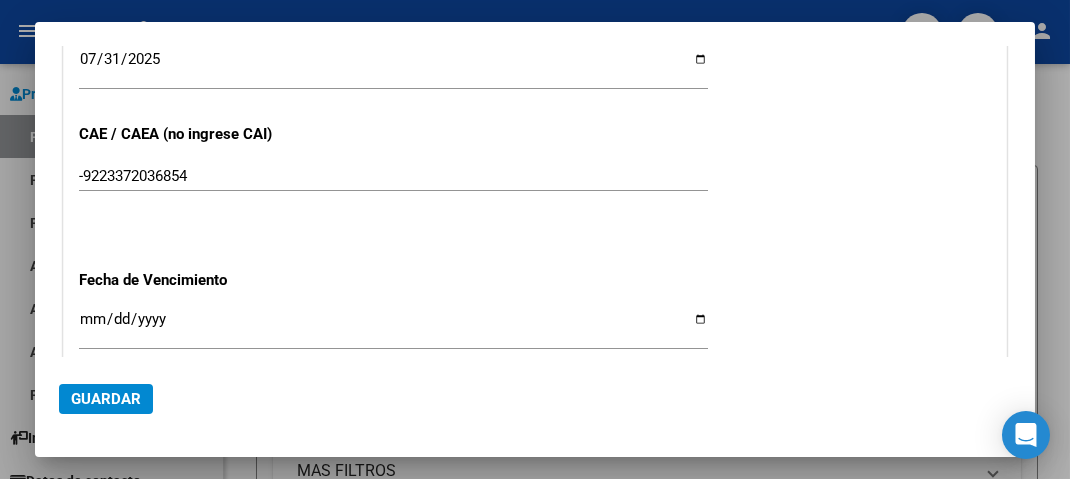 scroll, scrollTop: 1081, scrollLeft: 0, axis: vertical 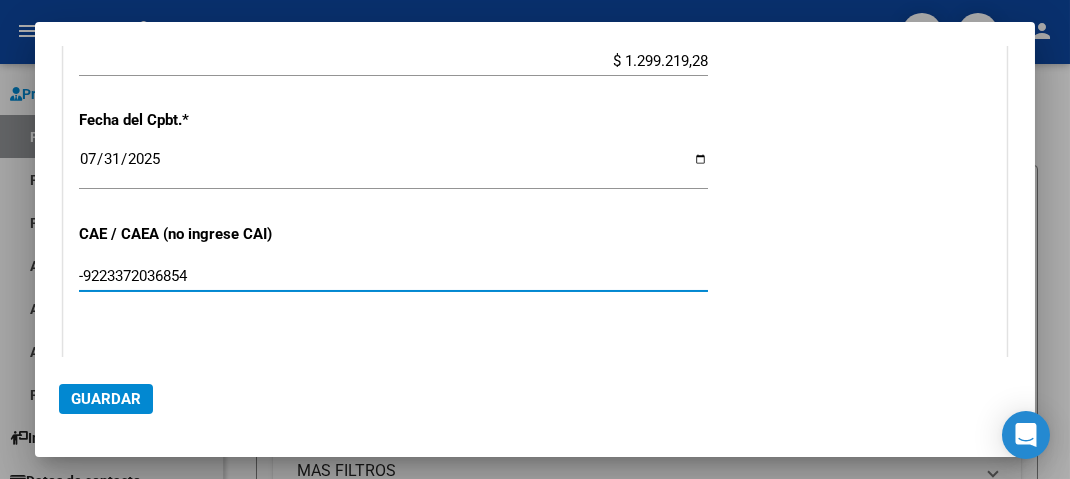 drag, startPoint x: 239, startPoint y: 60, endPoint x: 0, endPoint y: 19, distance: 242.49124 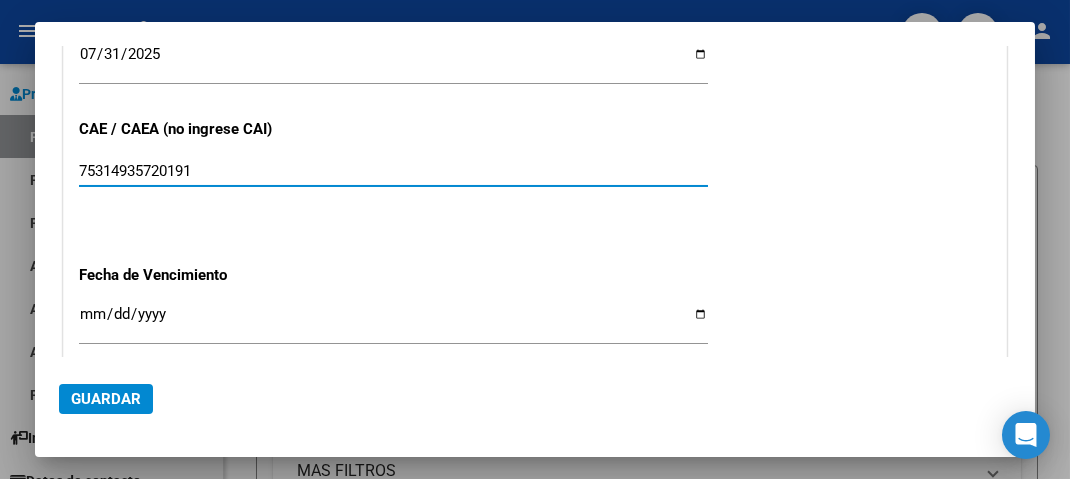 scroll, scrollTop: 1146, scrollLeft: 0, axis: vertical 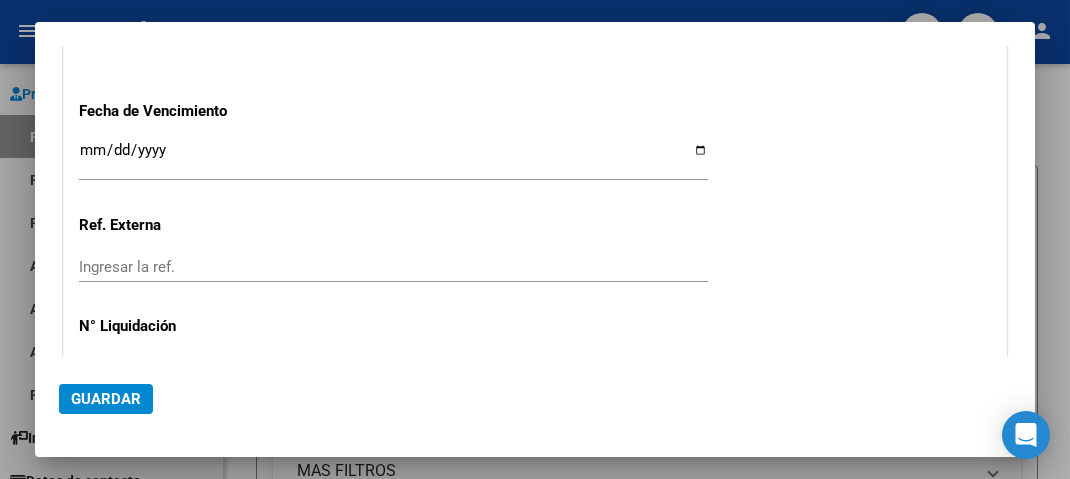 type on "75314935720191" 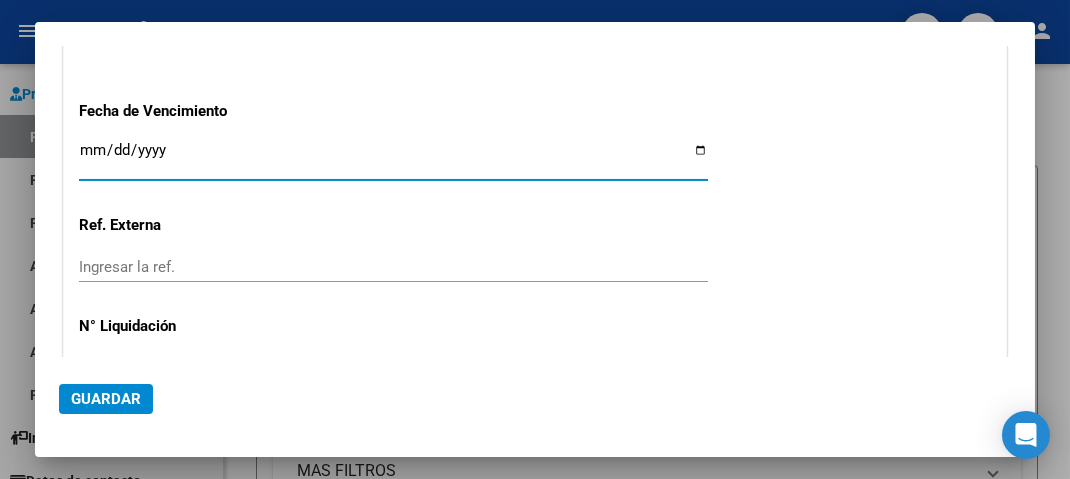 type on "2025-08-10" 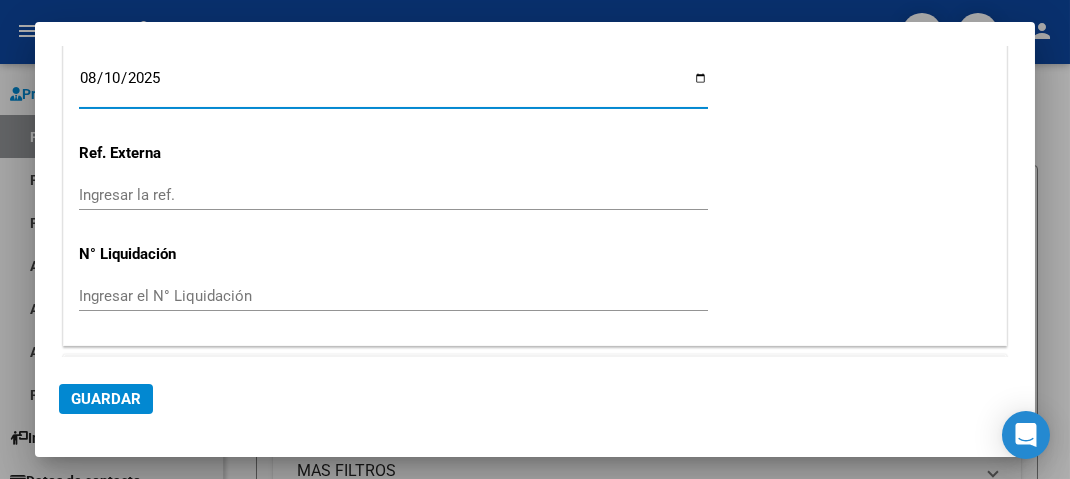 scroll, scrollTop: 1244, scrollLeft: 0, axis: vertical 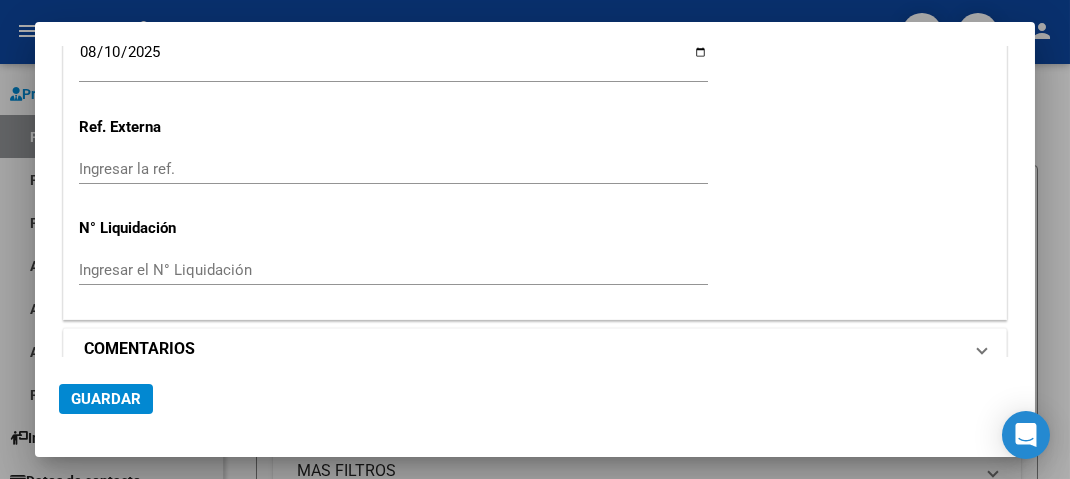 click on "COMENTARIOS" at bounding box center [523, 349] 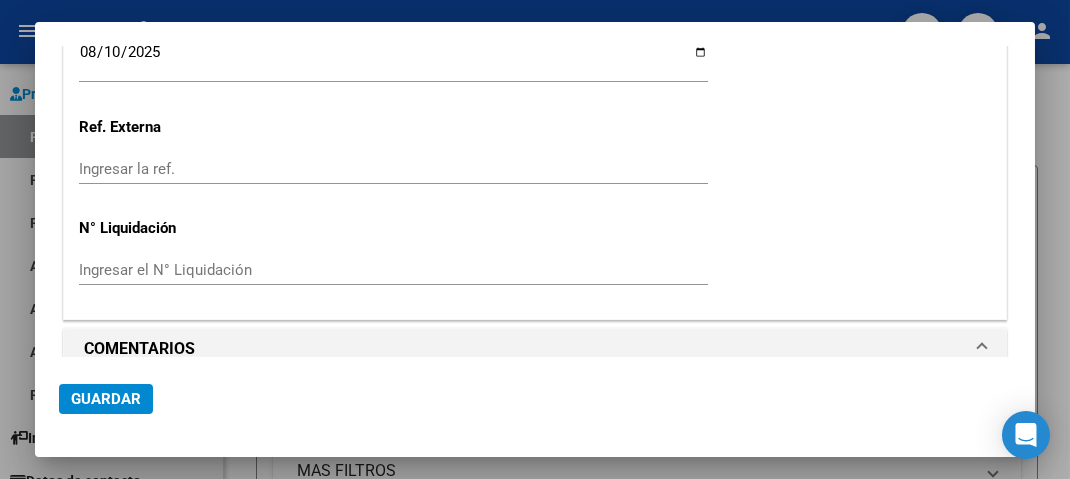 scroll, scrollTop: 1352, scrollLeft: 0, axis: vertical 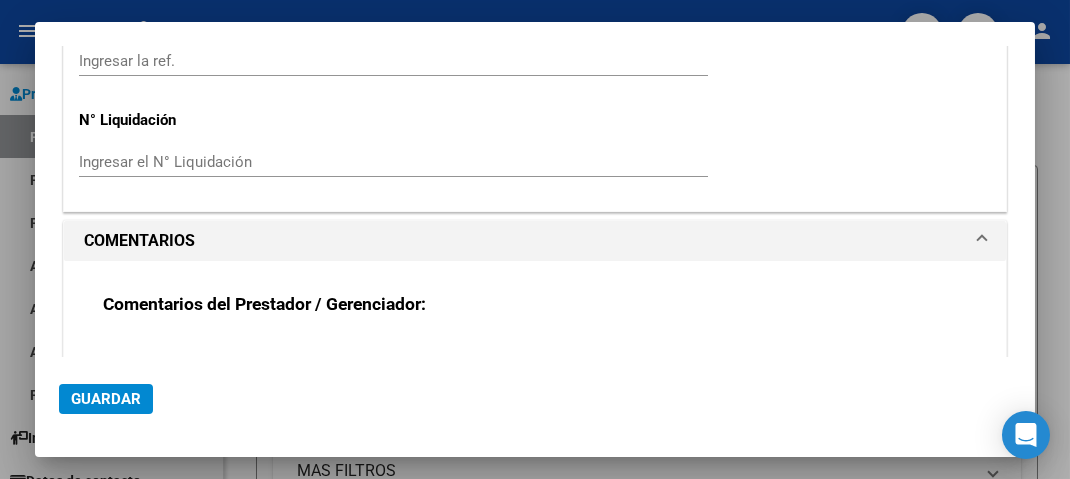 click at bounding box center (401, 357) 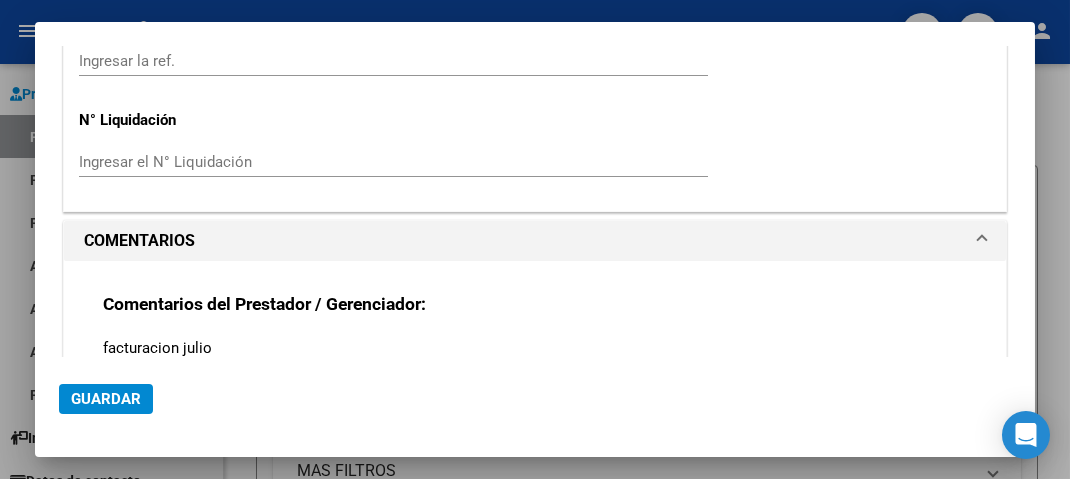 type on "facturacion julio" 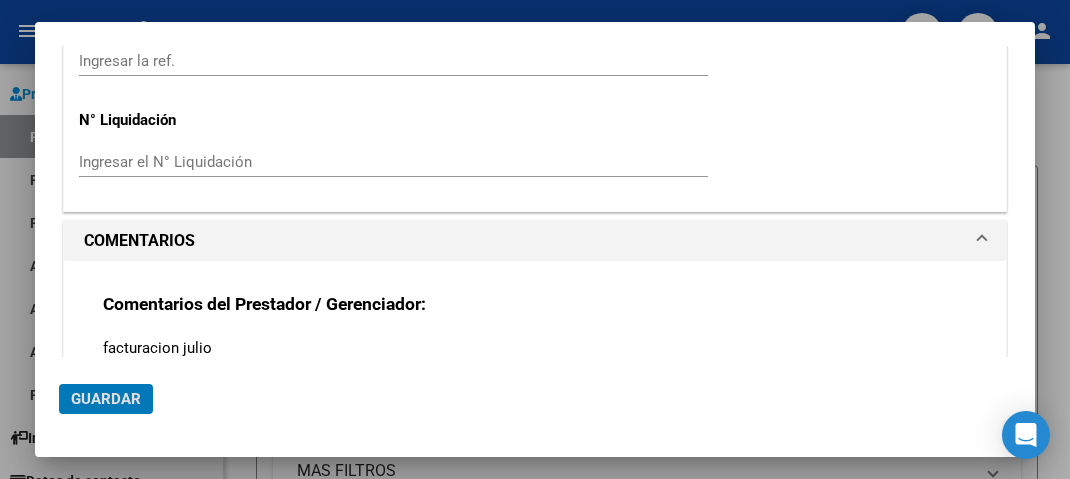 click on "Guardar" 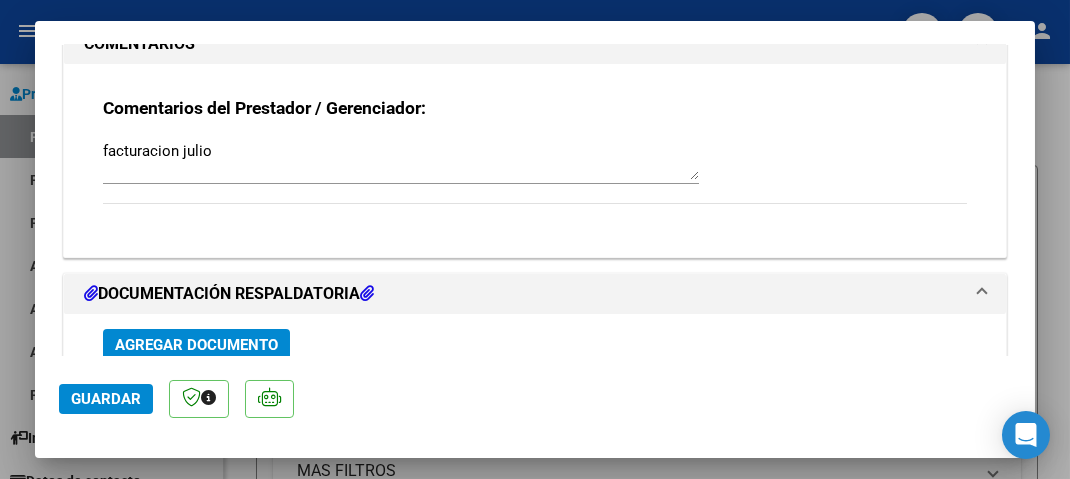 scroll, scrollTop: 1729, scrollLeft: 0, axis: vertical 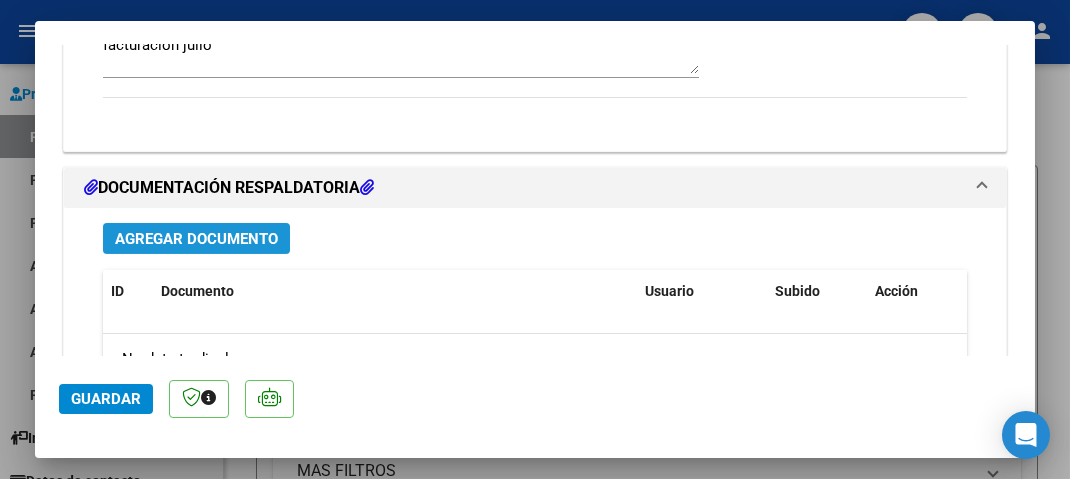 click on "Agregar Documento" at bounding box center [196, 239] 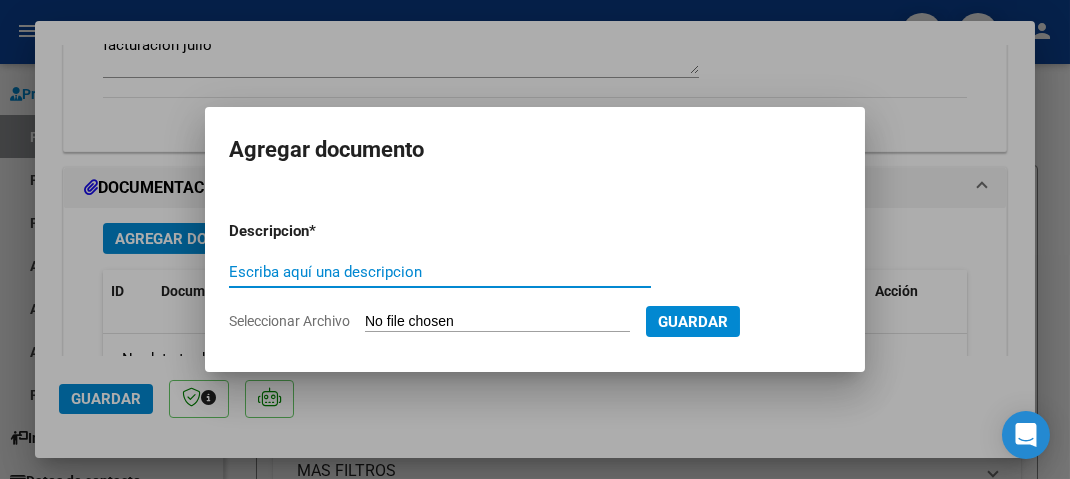 click on "Escriba aquí una descripcion" at bounding box center [440, 272] 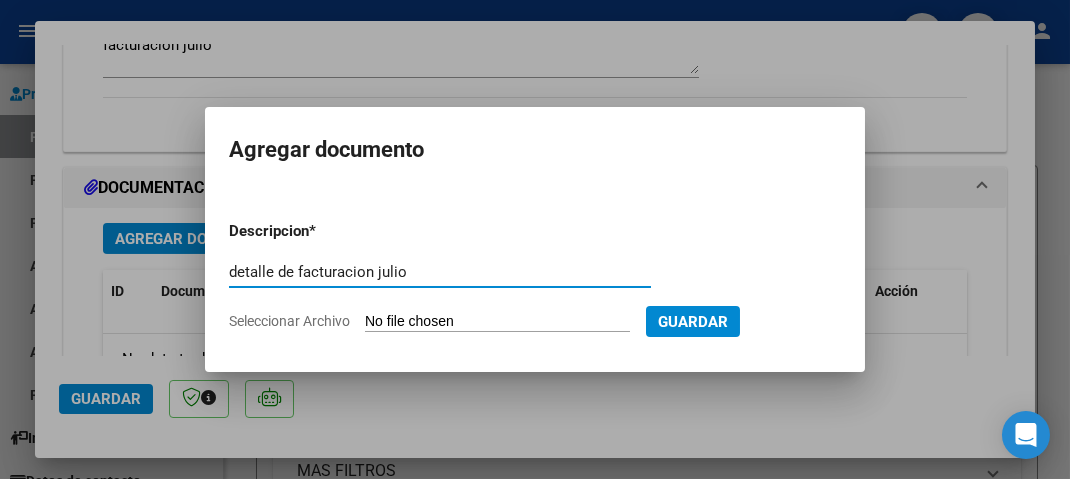 type on "detalle de facturacion julio" 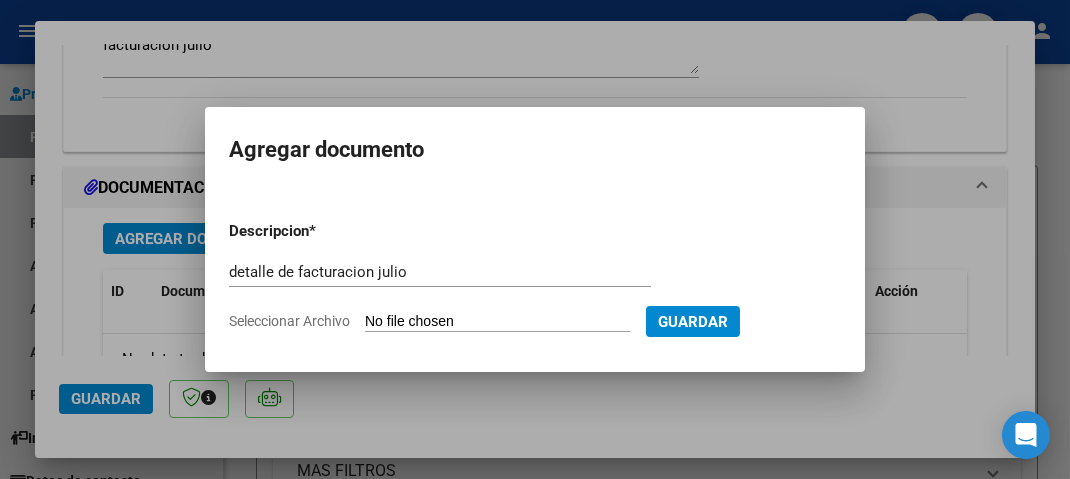 click on "Seleccionar Archivo" at bounding box center (497, 322) 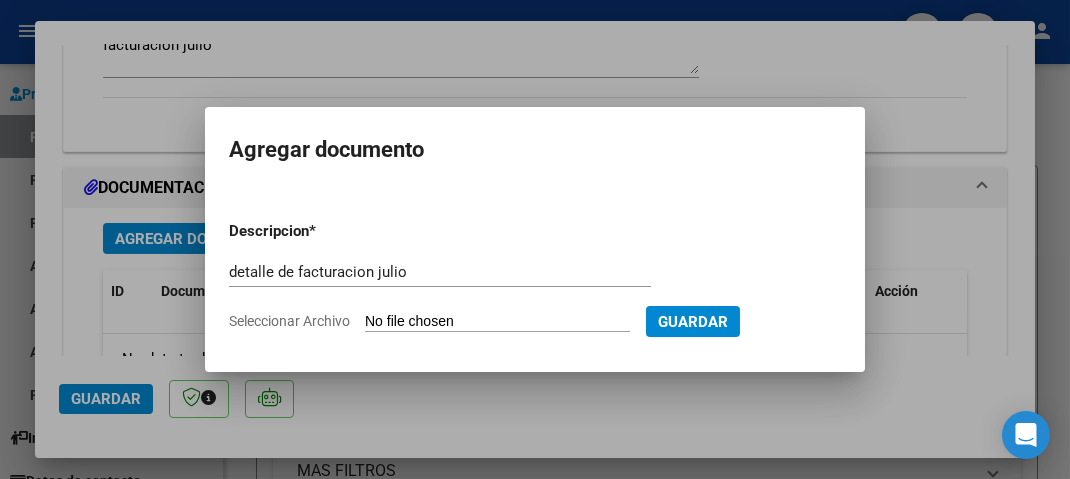 type on "C:\fakepath\RENDICION VIALIDAD JULIO.pdf" 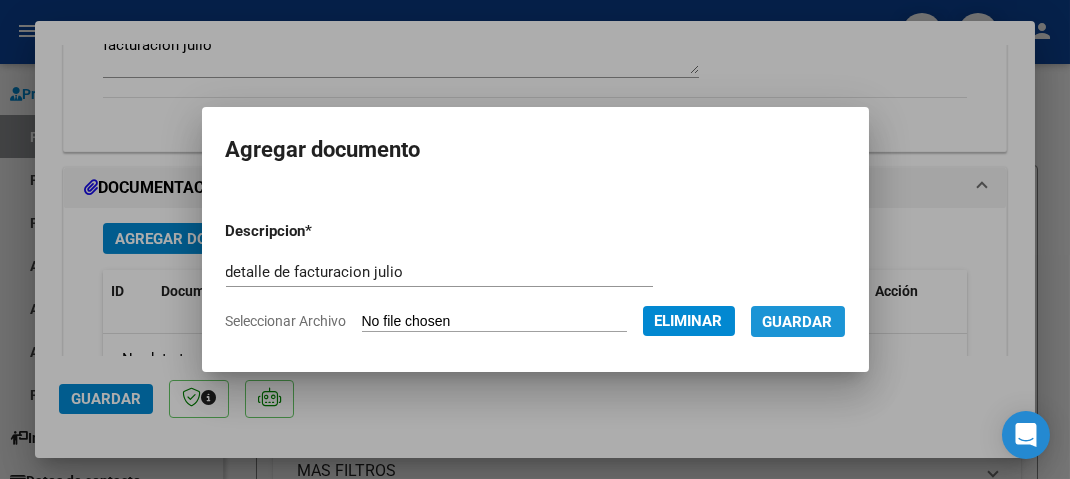 click on "Guardar" at bounding box center (798, 321) 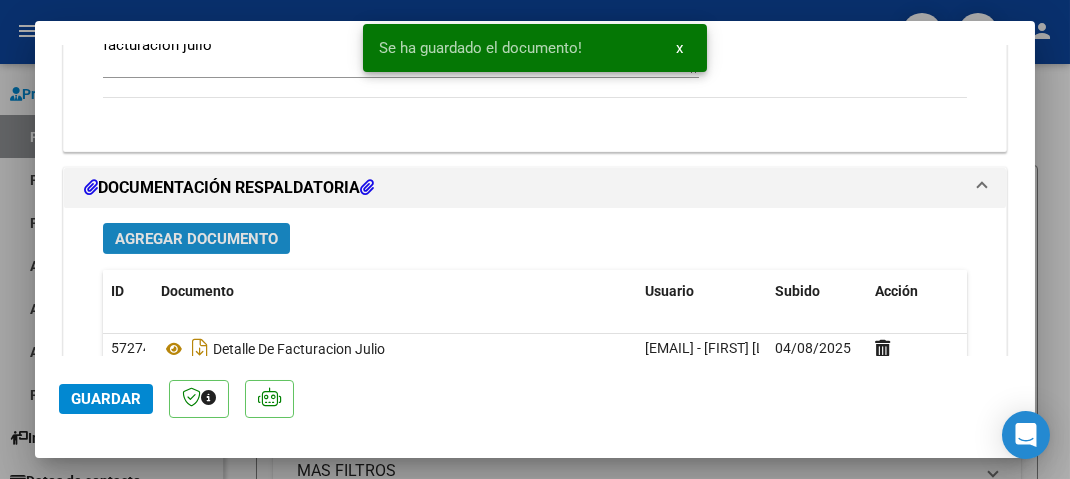 click on "Agregar Documento" at bounding box center (196, 239) 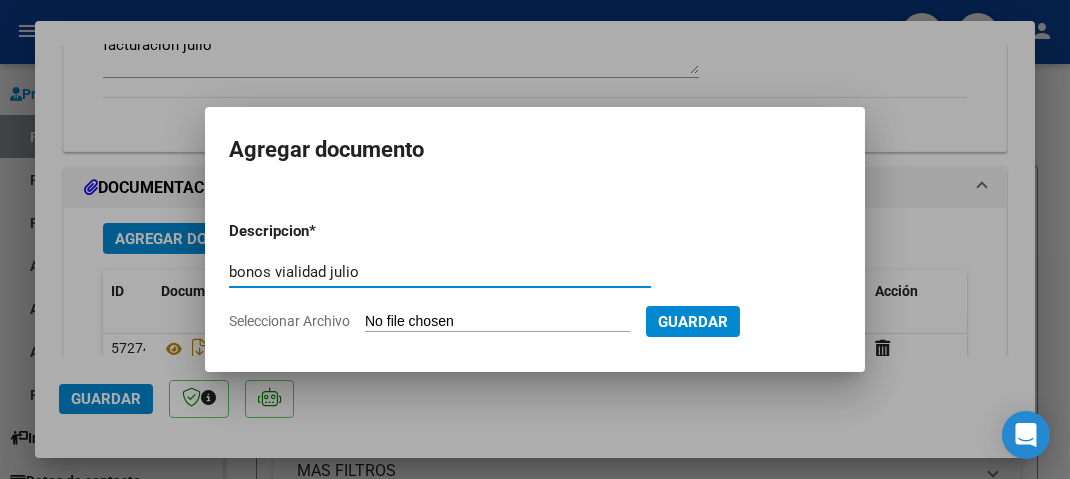 type on "bonos vialidad julio" 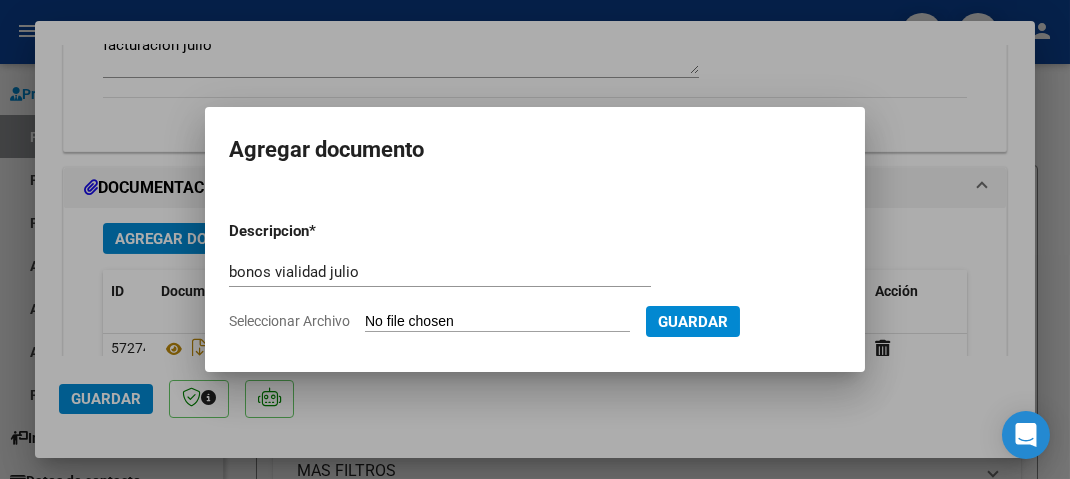 click on "Seleccionar Archivo" at bounding box center (497, 322) 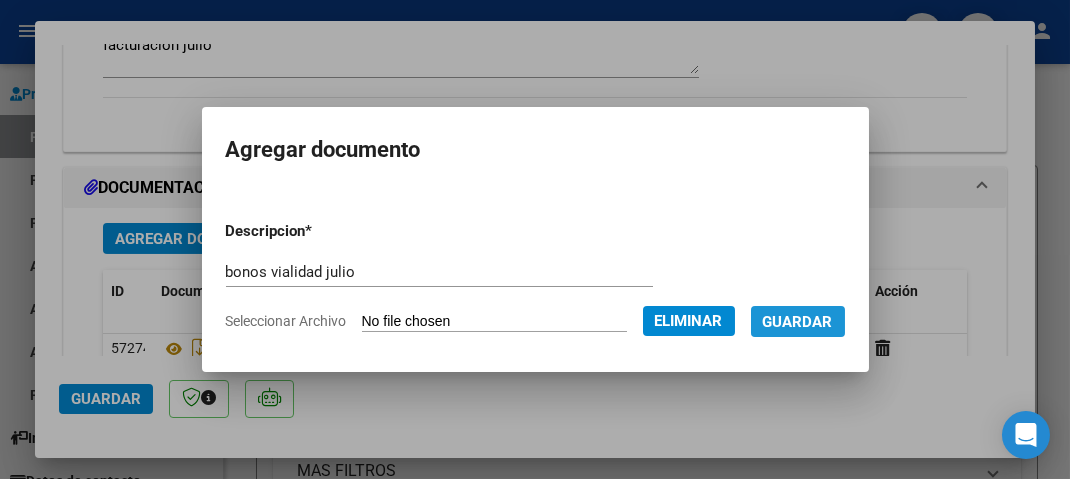 click on "Guardar" at bounding box center (798, 322) 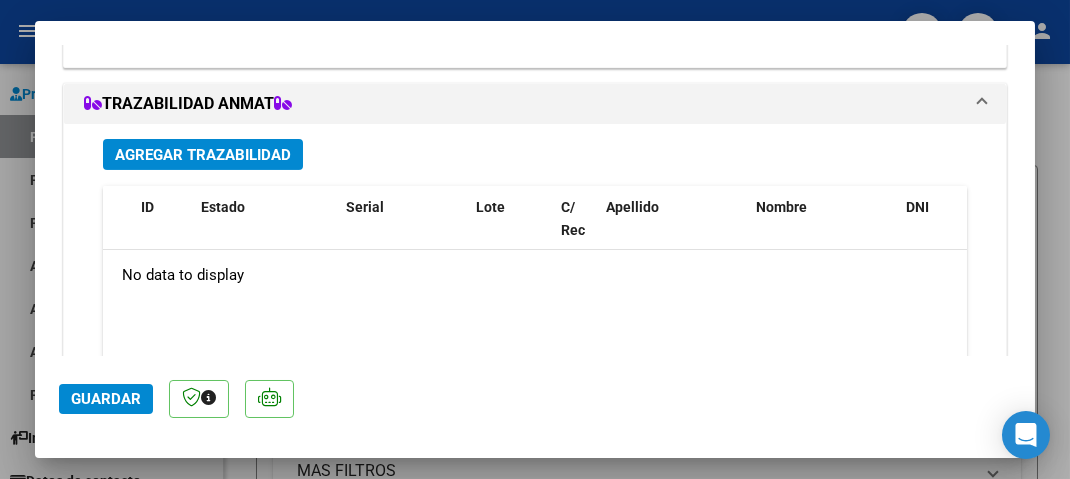 scroll, scrollTop: 2378, scrollLeft: 0, axis: vertical 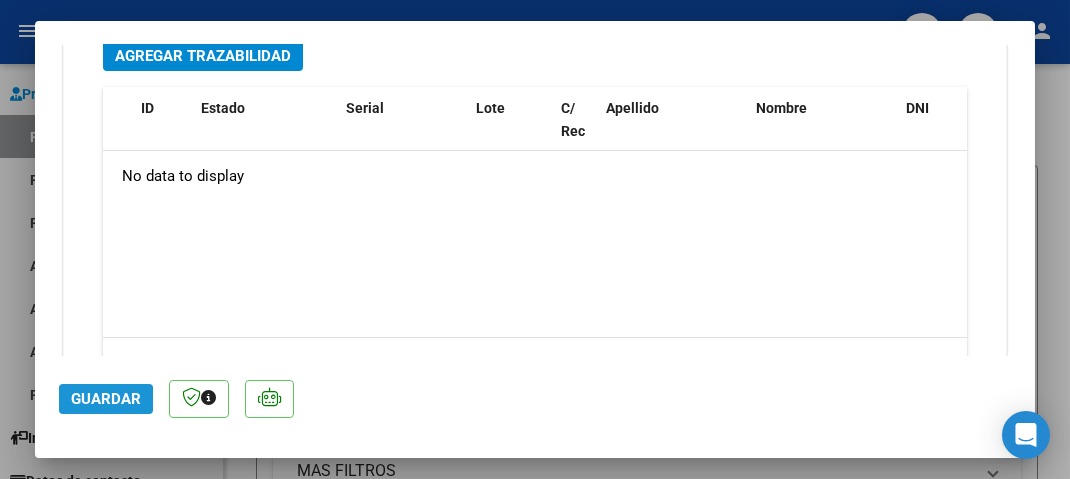 click on "Guardar" 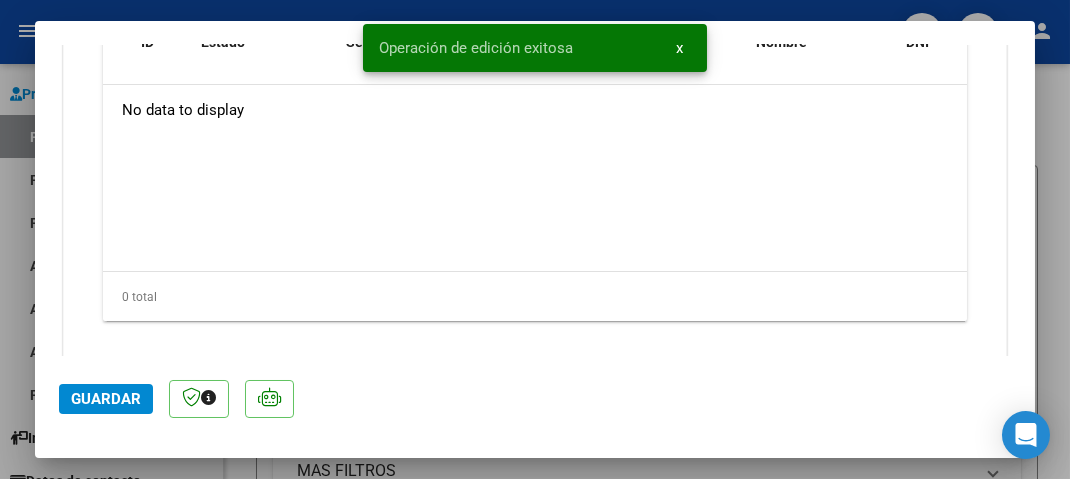 scroll, scrollTop: 1903, scrollLeft: 0, axis: vertical 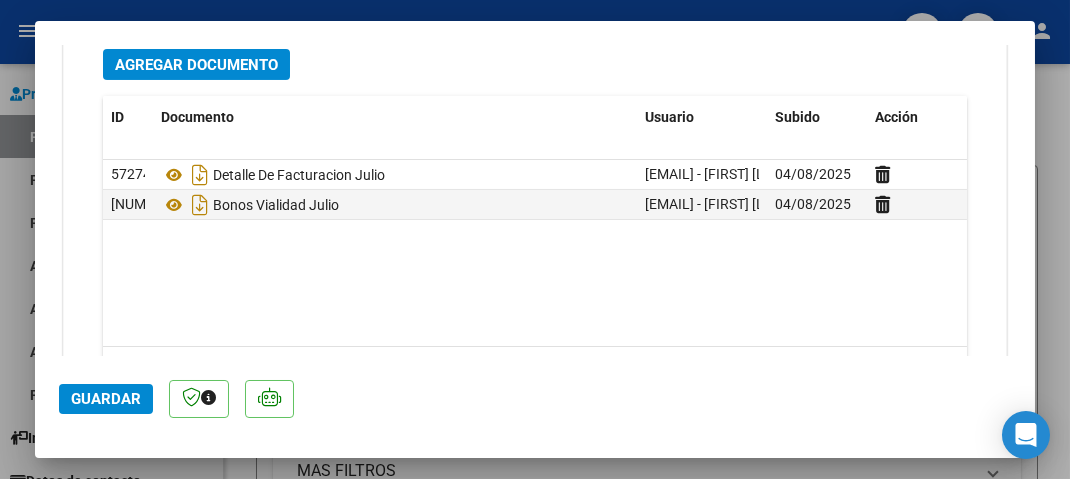 click at bounding box center (535, 239) 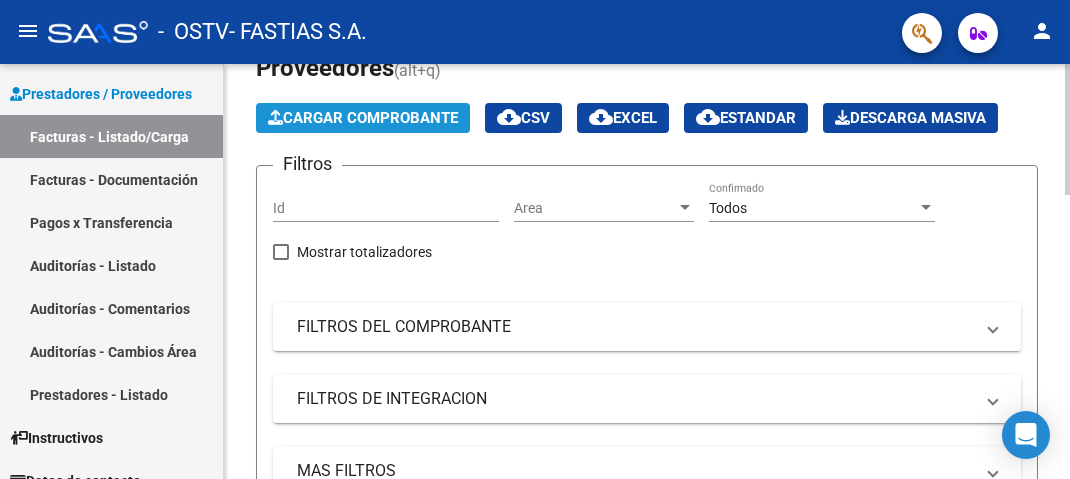 click on "Cargar Comprobante" 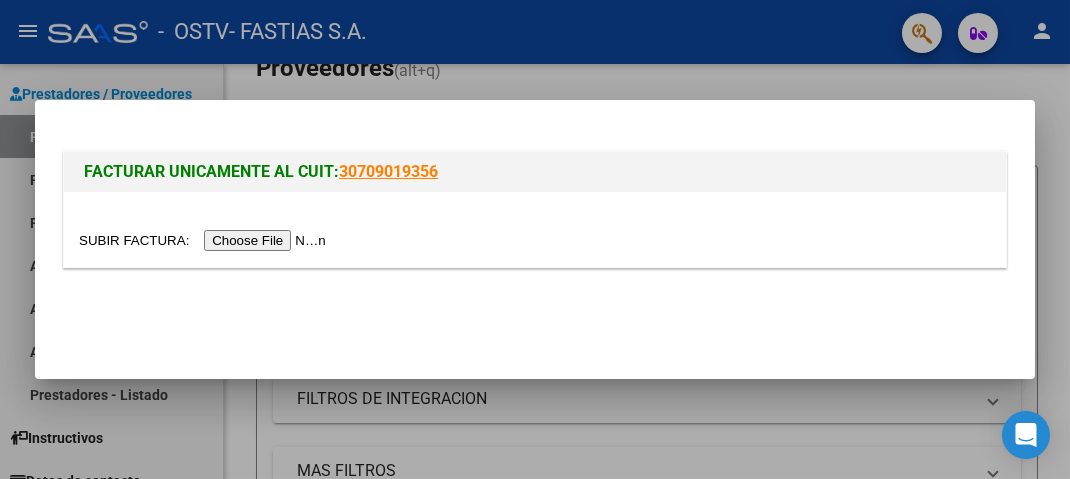 click at bounding box center [205, 240] 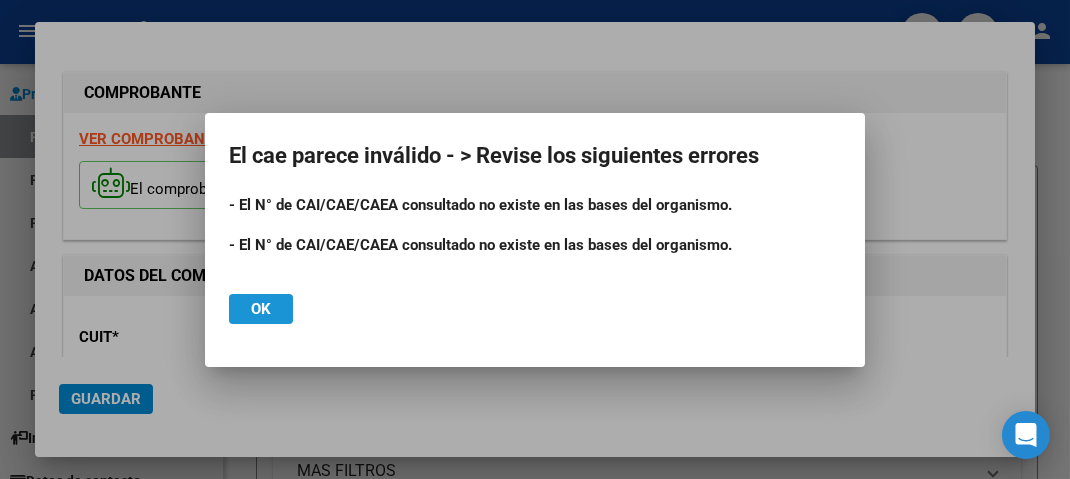 click on "Ok" 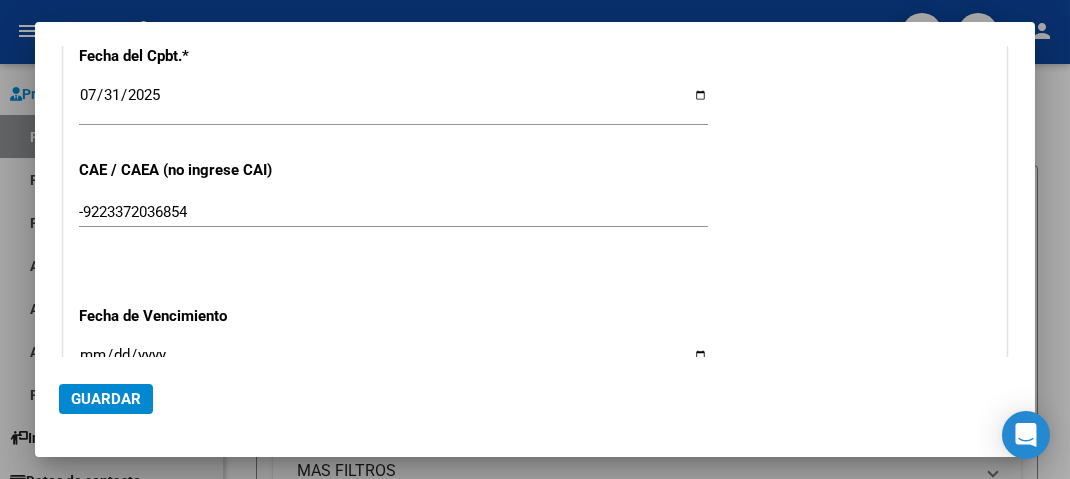 scroll, scrollTop: 972, scrollLeft: 0, axis: vertical 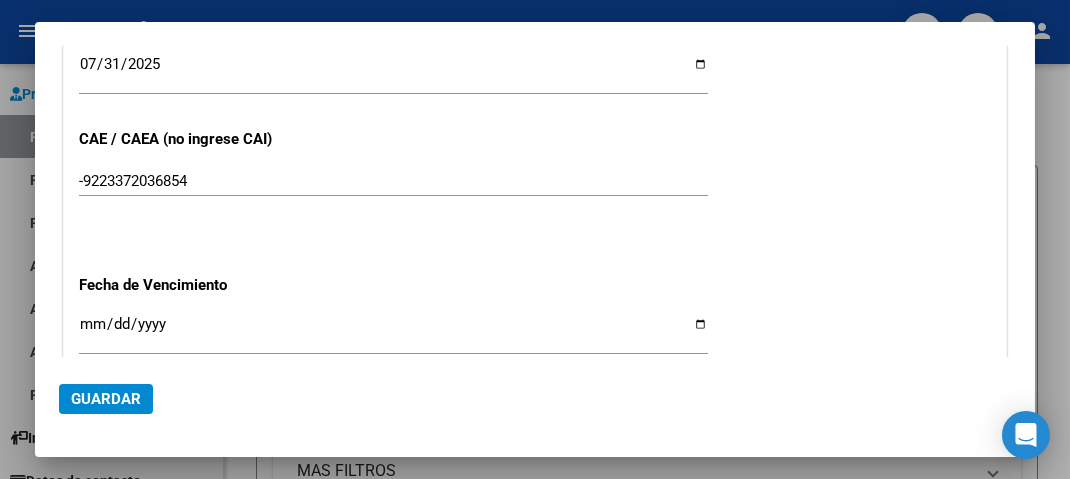 click on "-9223372036854 Ingresar el CAE o CAEA (no ingrese CAI)" 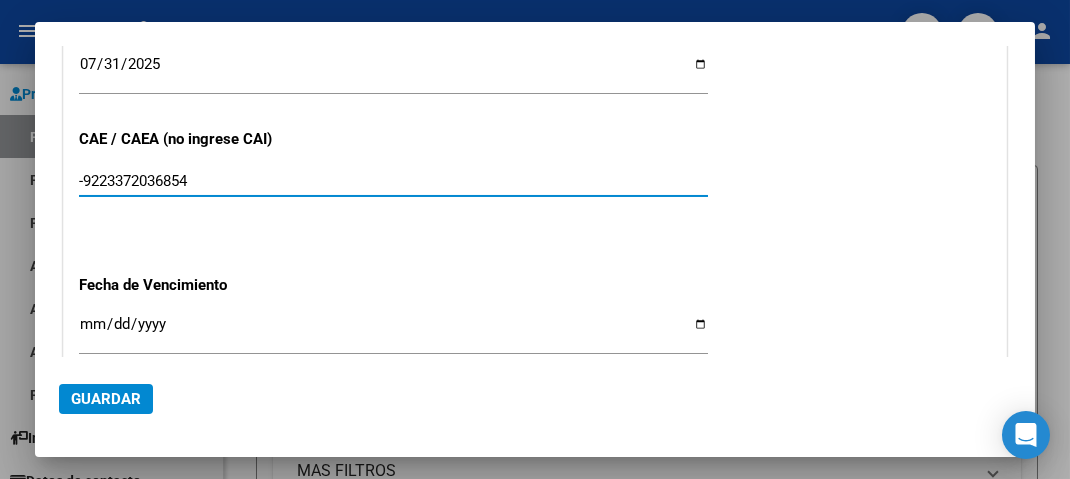 drag, startPoint x: 208, startPoint y: 165, endPoint x: 0, endPoint y: 154, distance: 208.29066 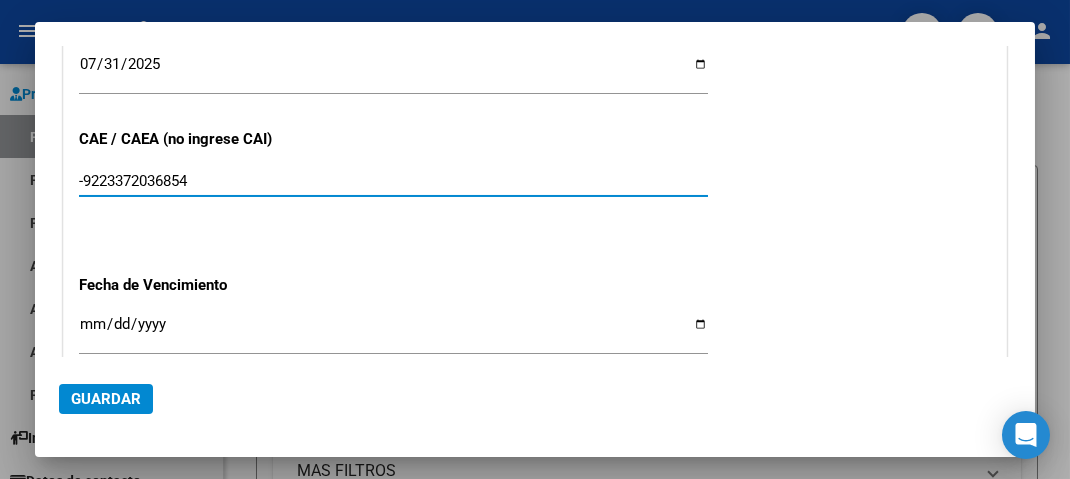 type on "[NUMBER]" 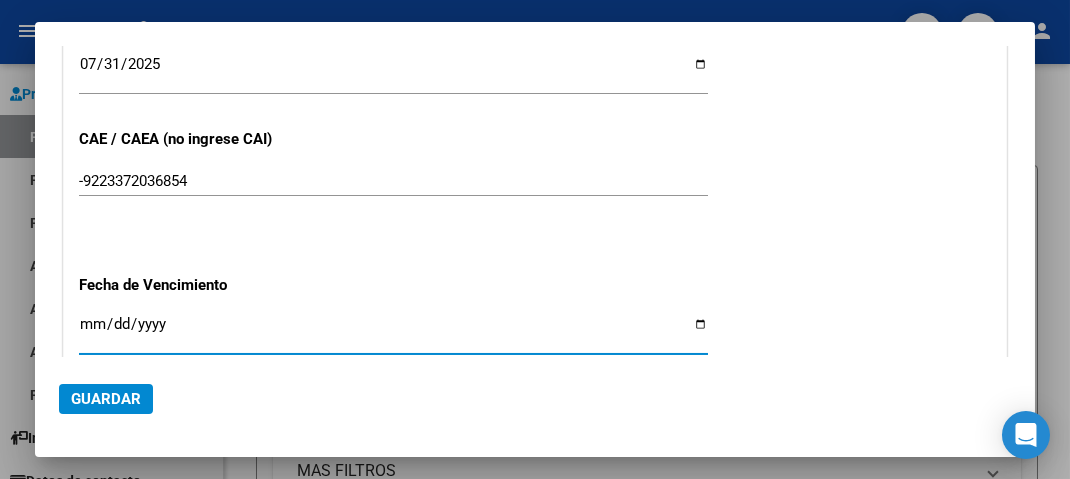 click on "[DATE]" at bounding box center (393, 332) 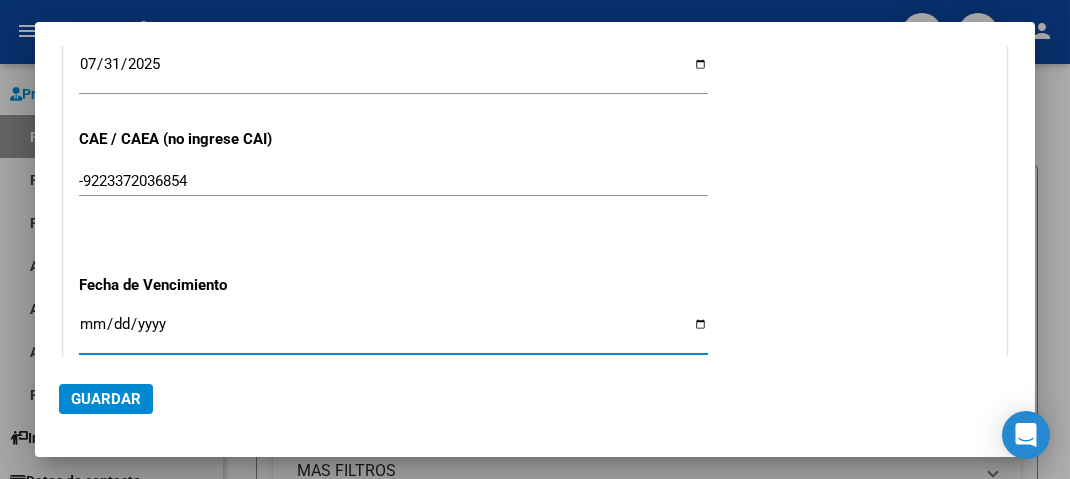 type on "2025-08-10" 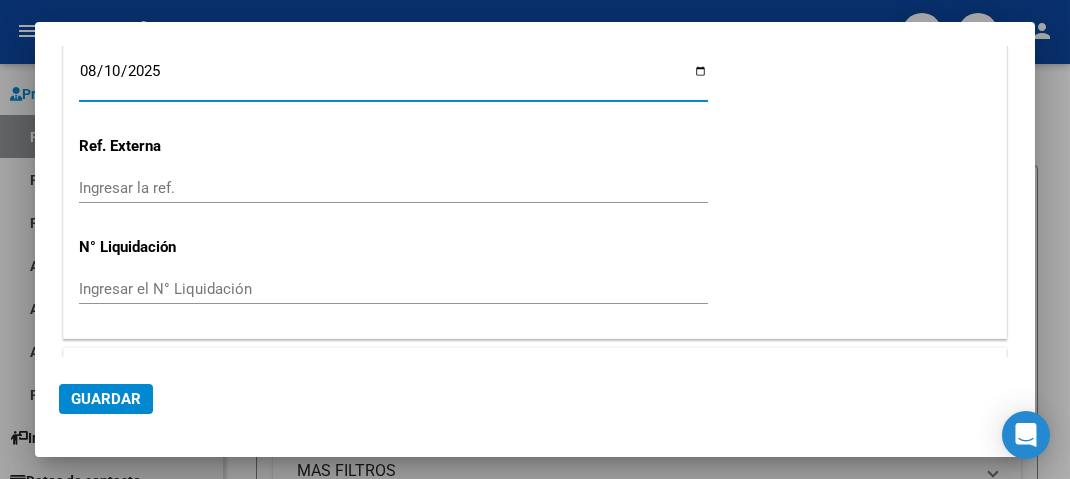 scroll, scrollTop: 1244, scrollLeft: 0, axis: vertical 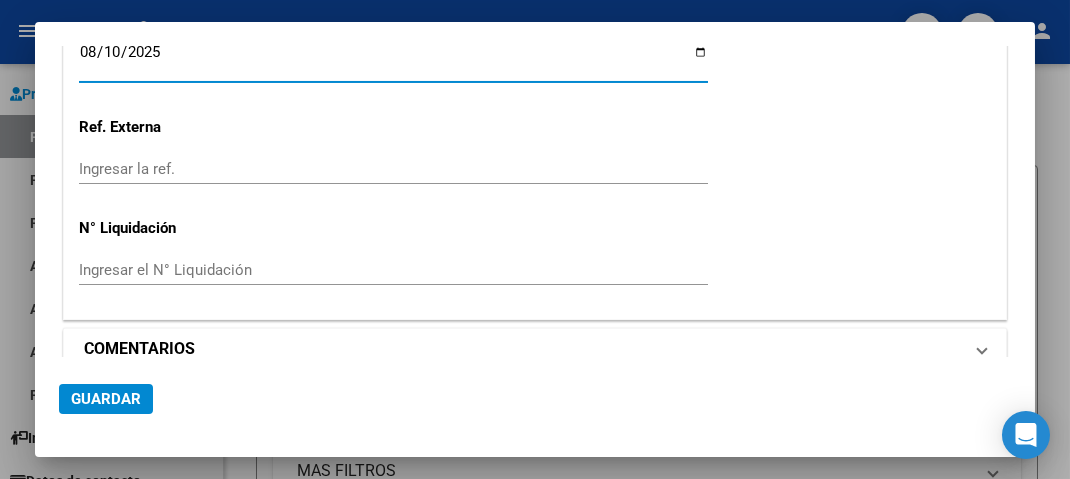 click on "COMENTARIOS" at bounding box center (139, 349) 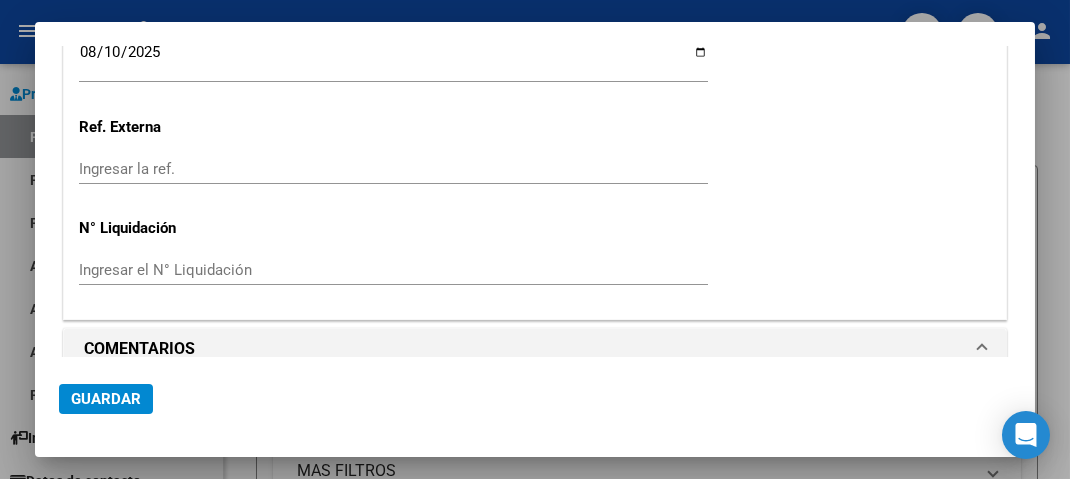 scroll, scrollTop: 1436, scrollLeft: 0, axis: vertical 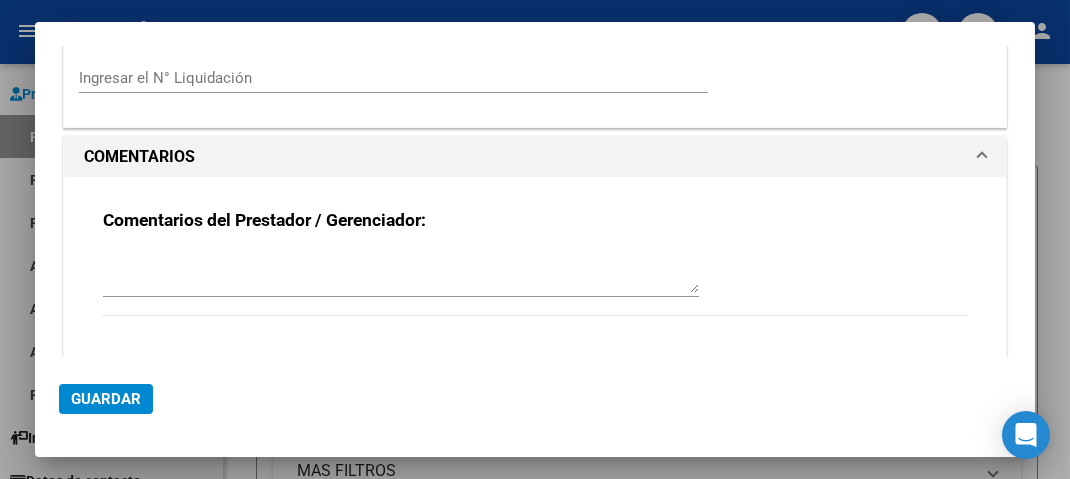 click at bounding box center [401, 273] 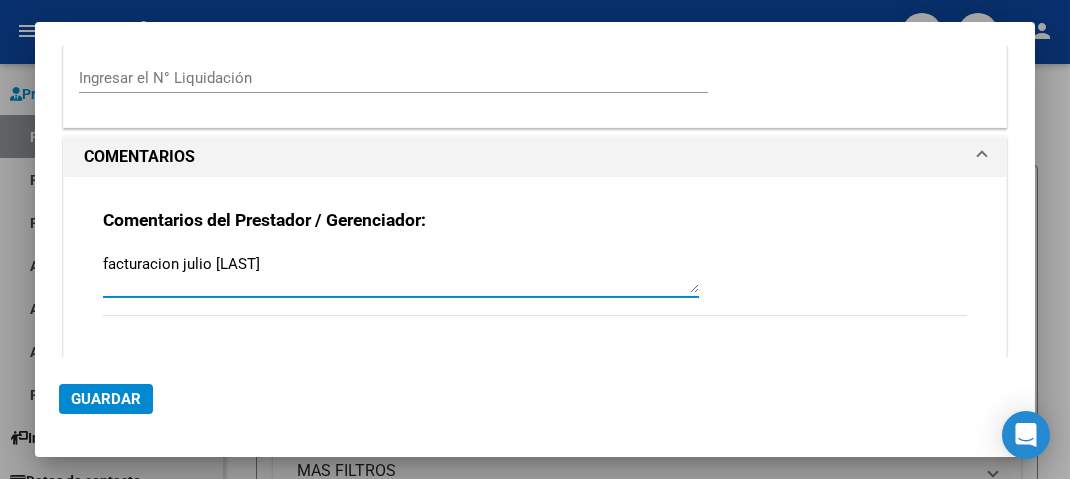 type on "facturacion julio [LAST]" 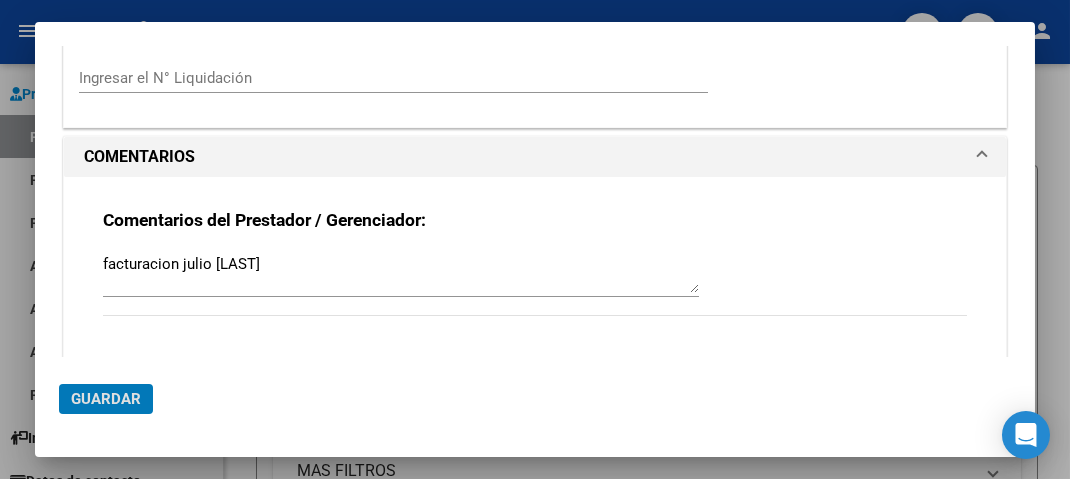 type 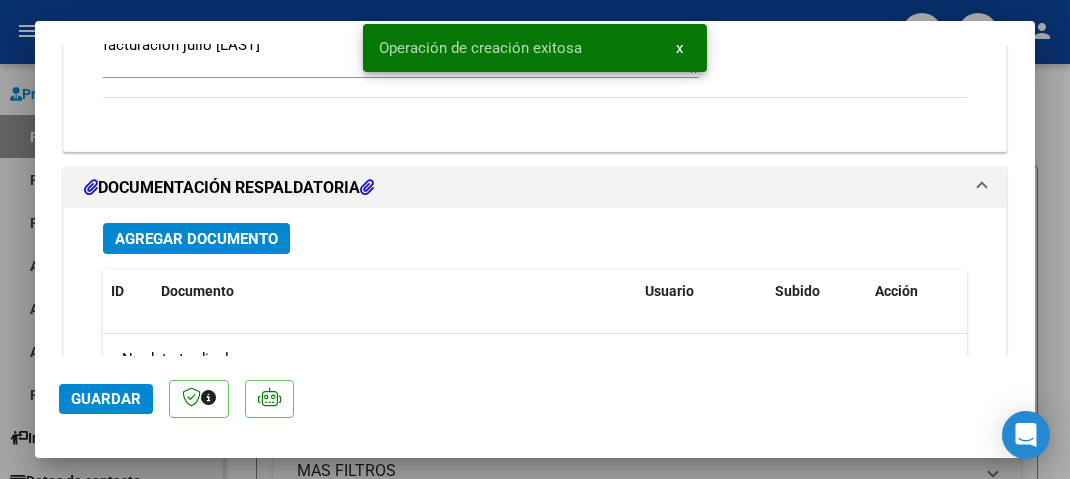 scroll, scrollTop: 1837, scrollLeft: 0, axis: vertical 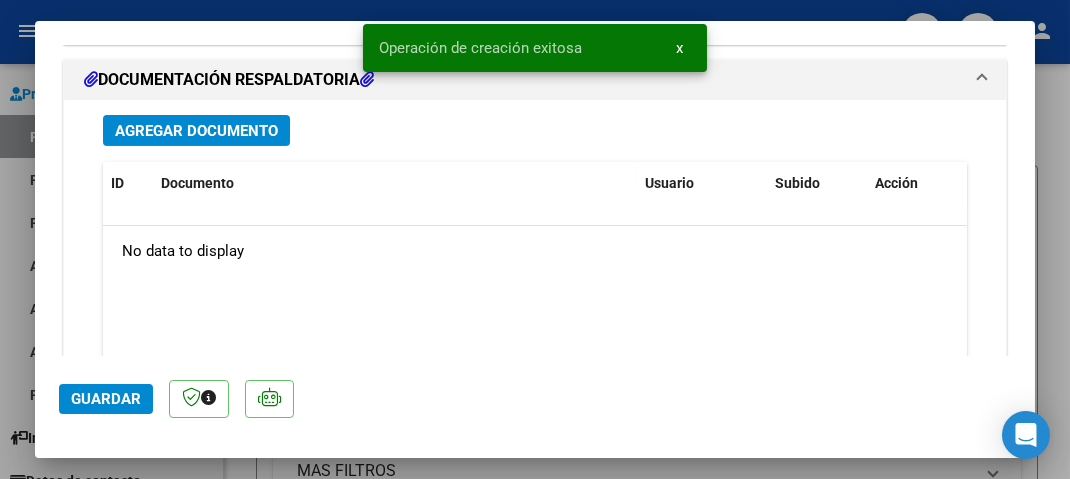 click on "Agregar Documento" at bounding box center [196, 131] 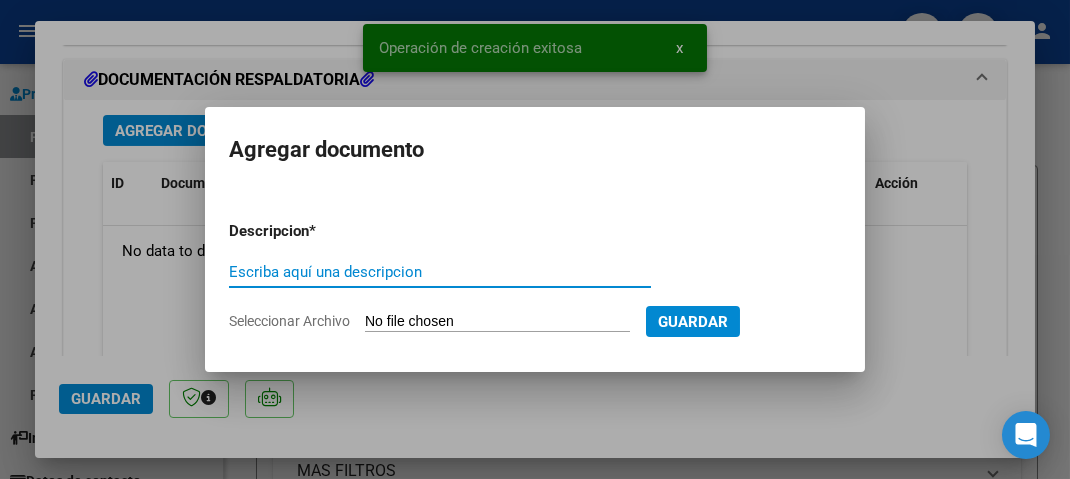 click on "Escriba aquí una descripcion" at bounding box center [440, 272] 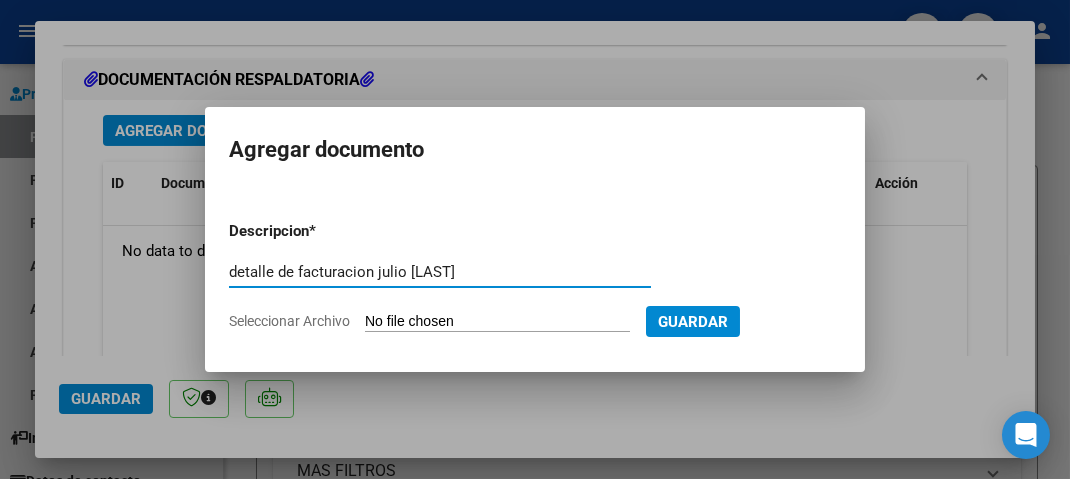 type on "detalle de facturacion julio [LAST]" 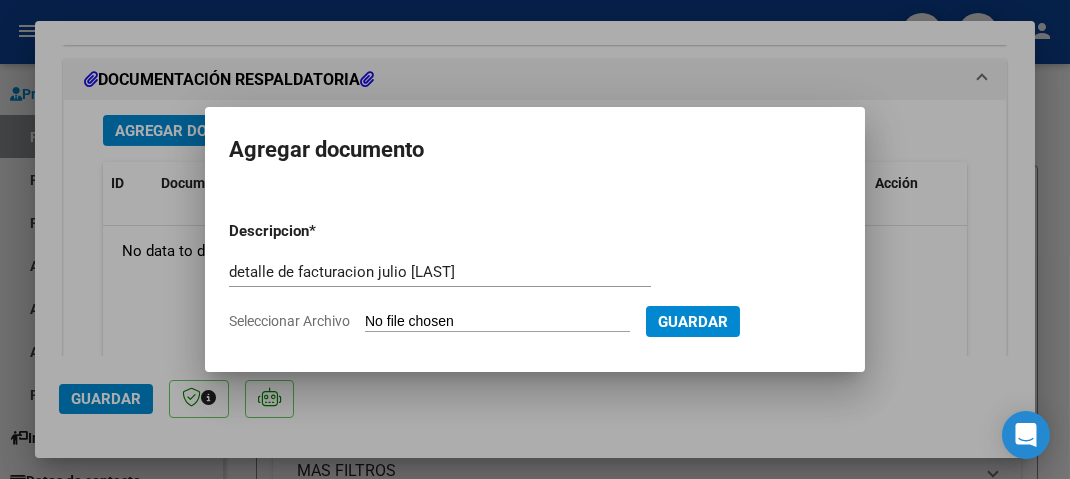 click on "Seleccionar Archivo" at bounding box center [497, 322] 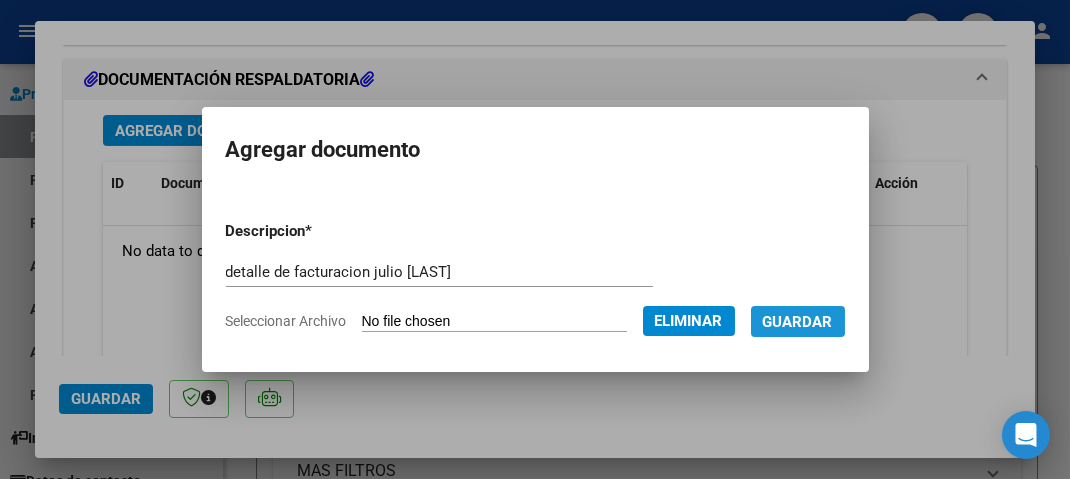 click on "Guardar" at bounding box center (798, 322) 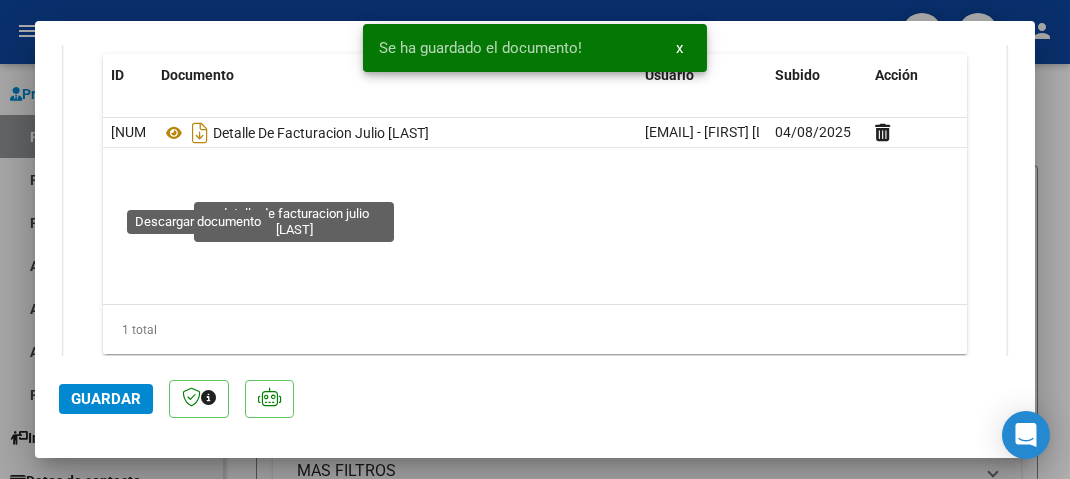 scroll, scrollTop: 1729, scrollLeft: 0, axis: vertical 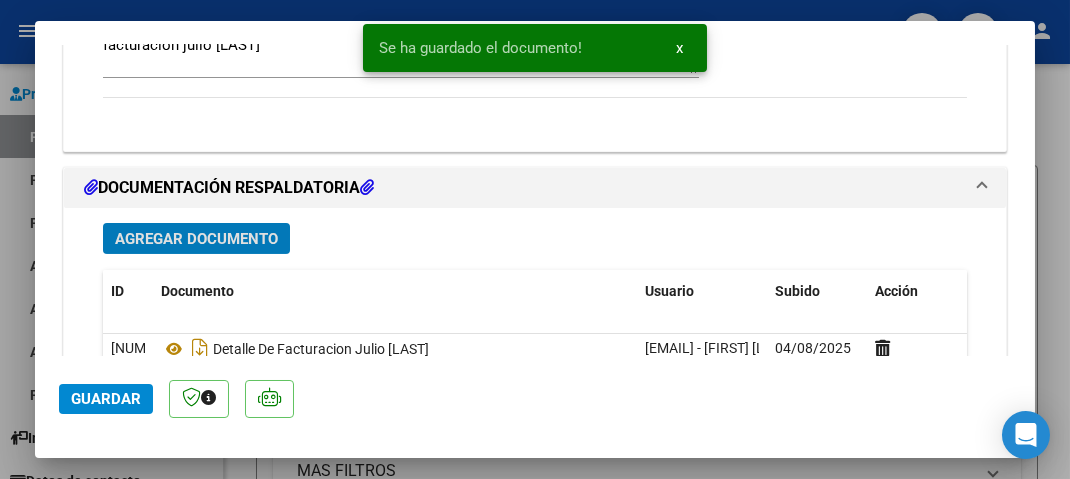click on "Agregar Documento" at bounding box center [196, 238] 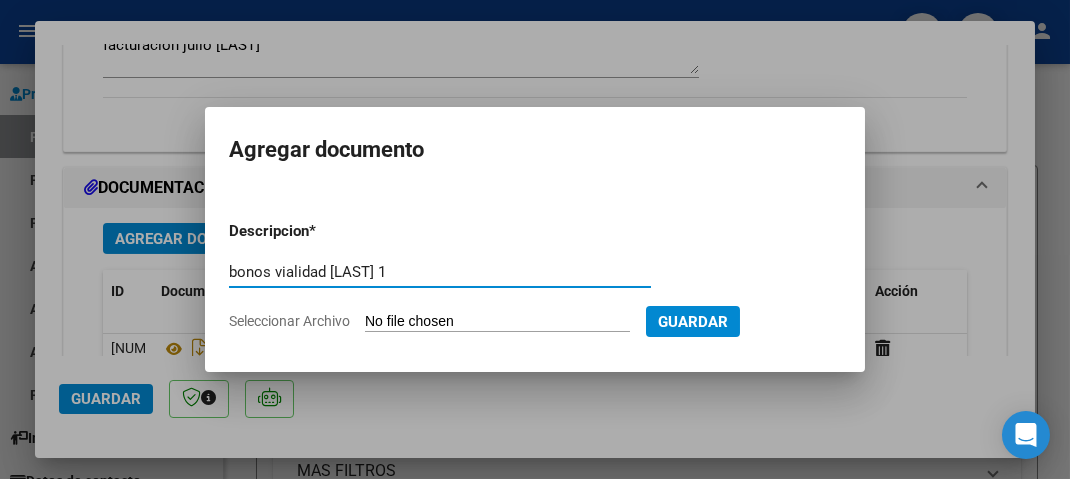 type on "bonos vialidad [LAST] 1" 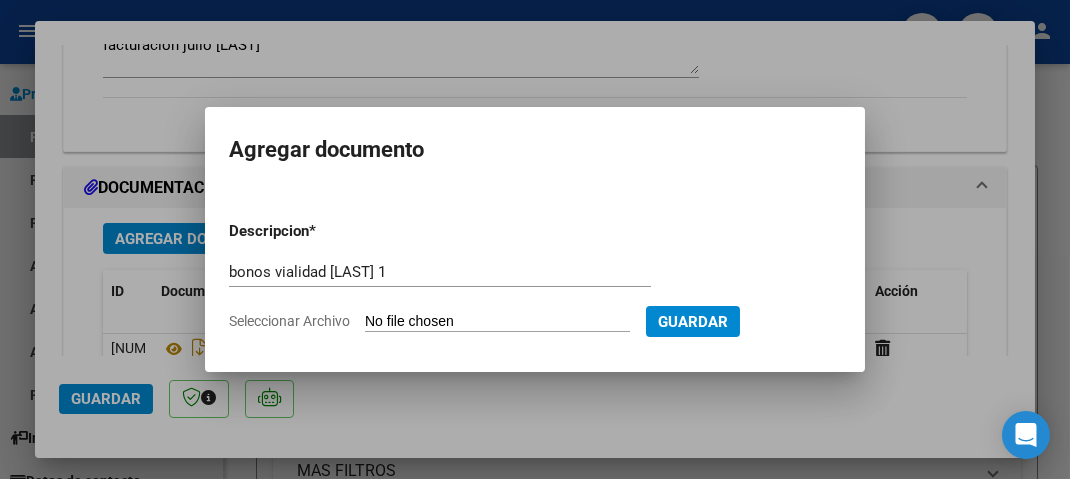 click on "Seleccionar Archivo" at bounding box center (497, 322) 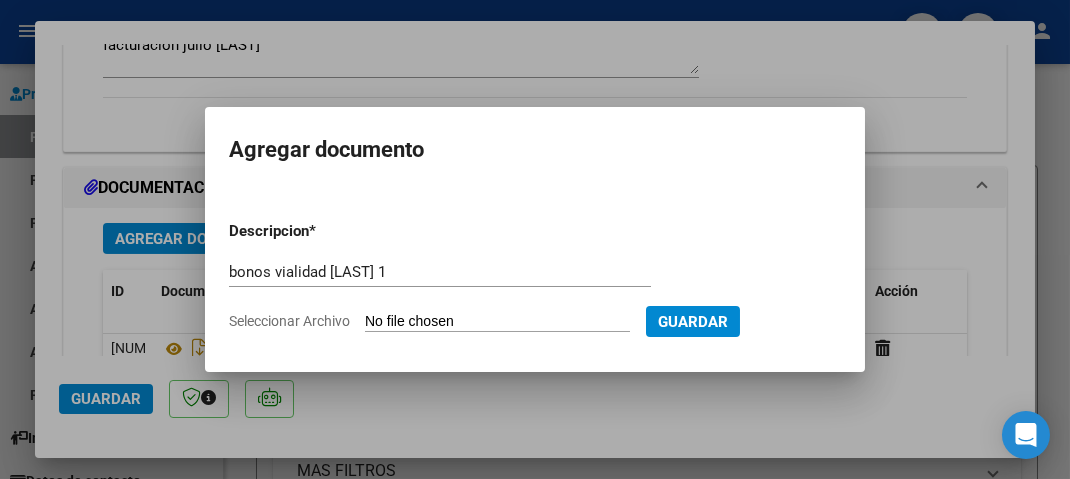 type on "C:\fakepath\BONOS AL 19-7 VIALIDAD.pdf" 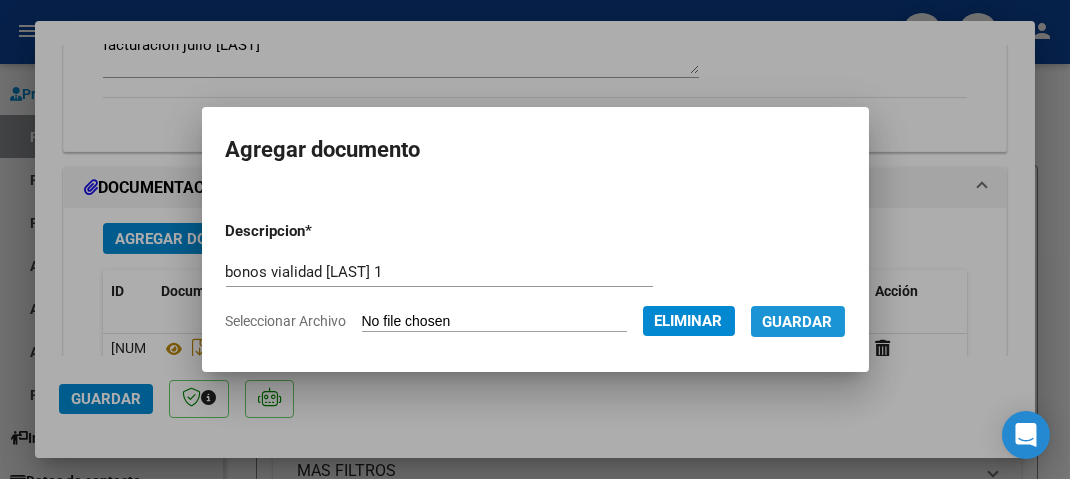 click on "Guardar" at bounding box center [798, 322] 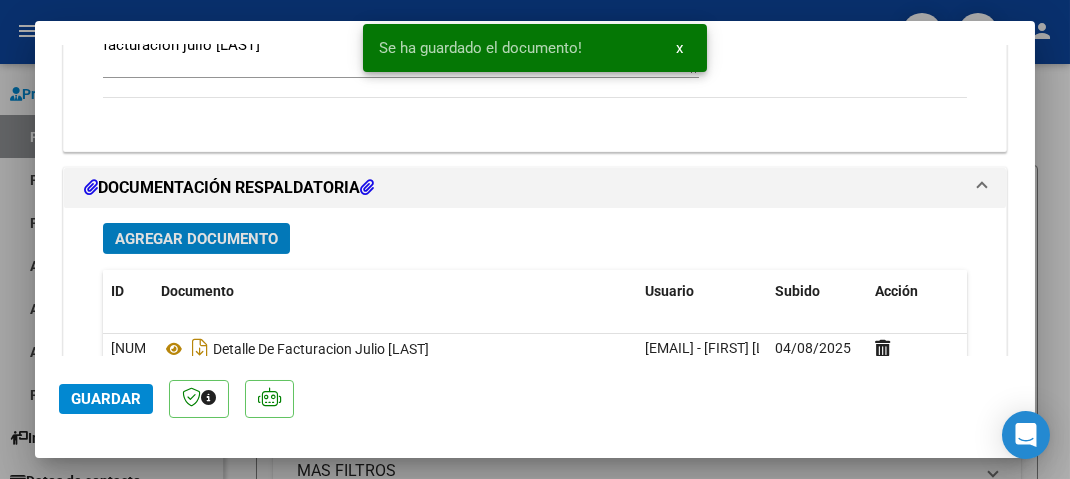 click on "Agregar Documento" at bounding box center (196, 239) 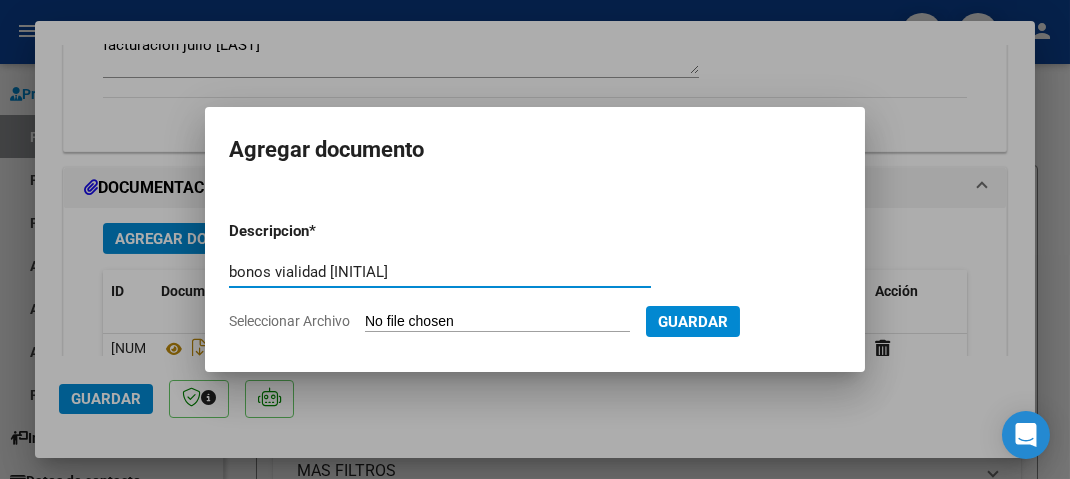 type on "bonos vialidad [INITIAL]" 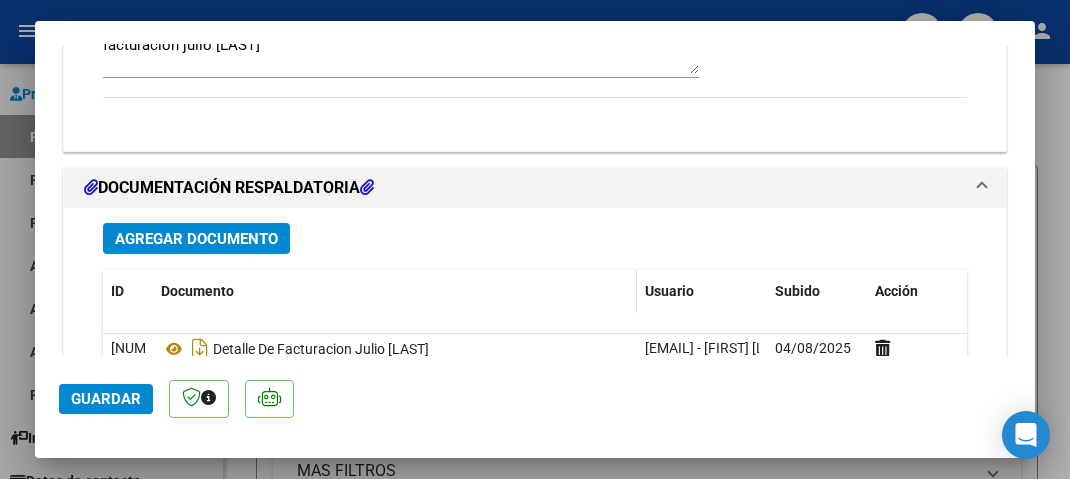 scroll, scrollTop: 1837, scrollLeft: 0, axis: vertical 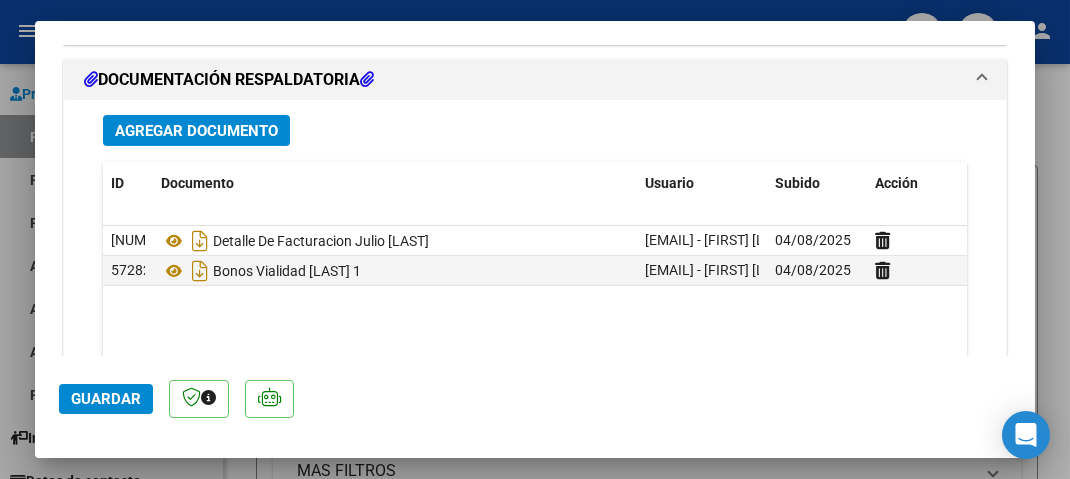click on "Agregar Documento" at bounding box center [196, 131] 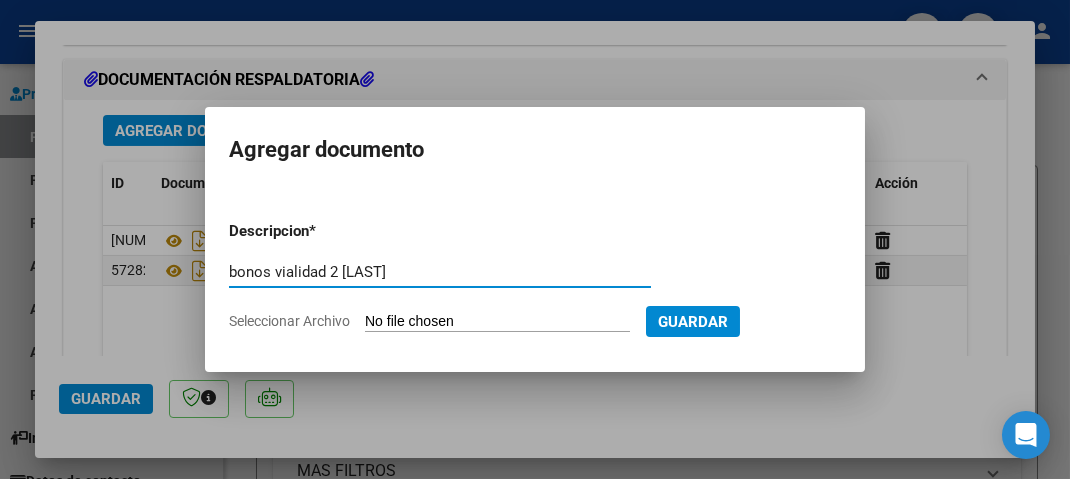 type on "bonos vialidad 2 [LAST]" 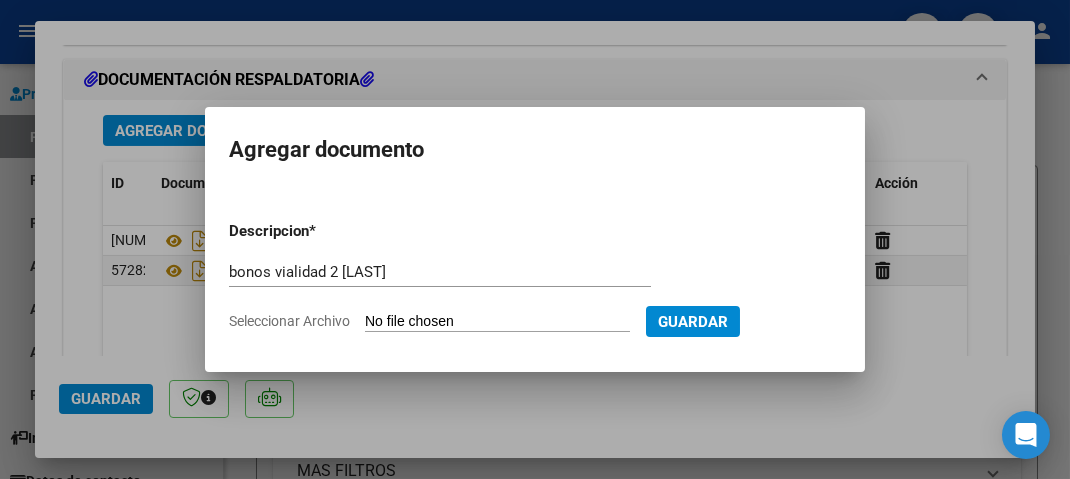 click on "Seleccionar Archivo" at bounding box center [497, 322] 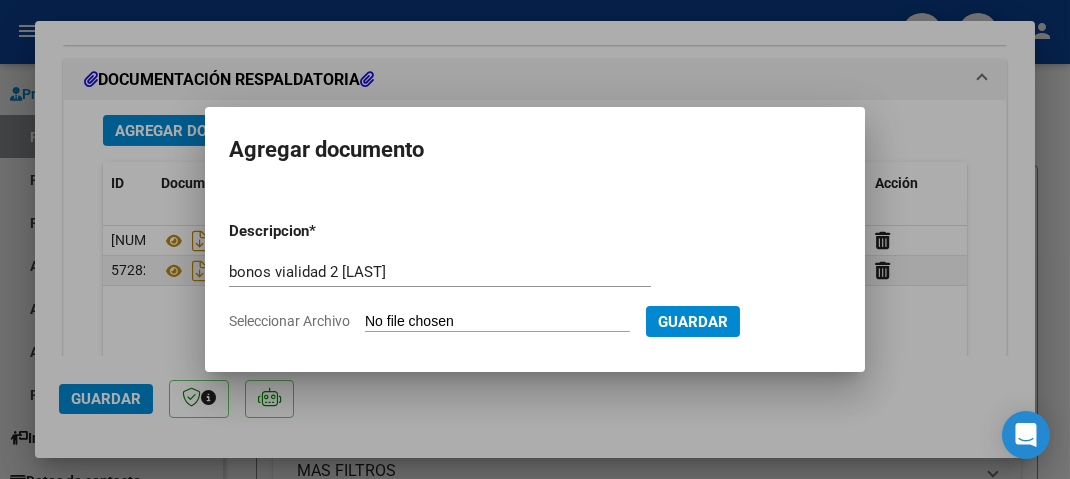 type on "C:\fakepath\BONOS DEL 20 AL 31.pdf" 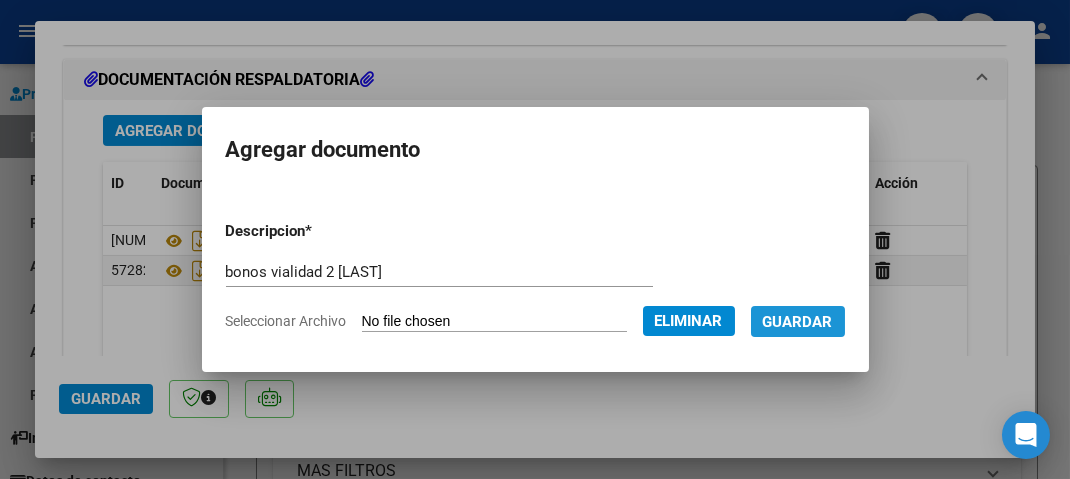 click on "Guardar" at bounding box center (798, 322) 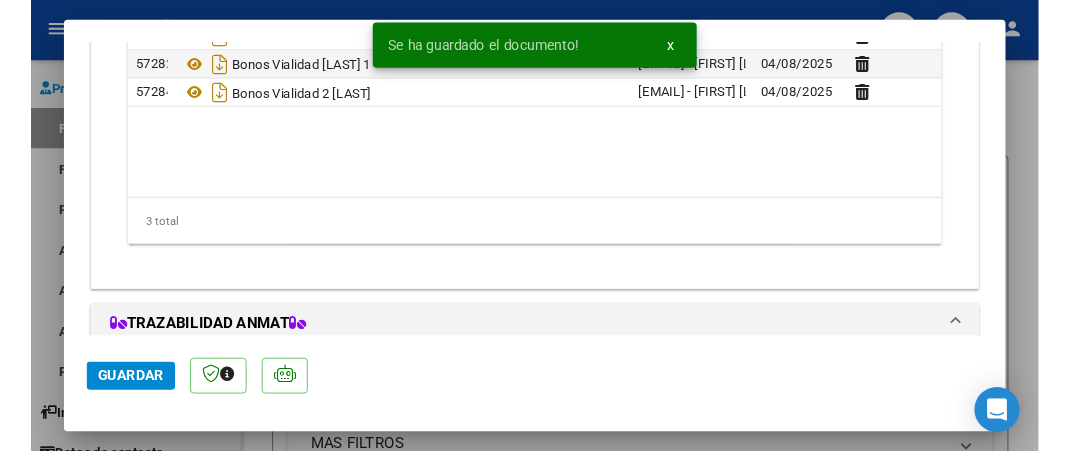 scroll, scrollTop: 2053, scrollLeft: 0, axis: vertical 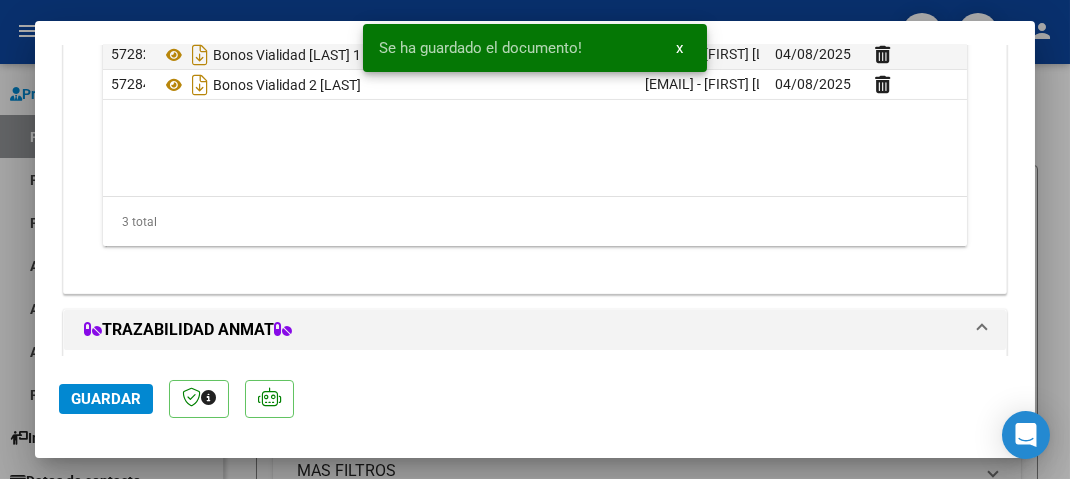 click on "Guardar" 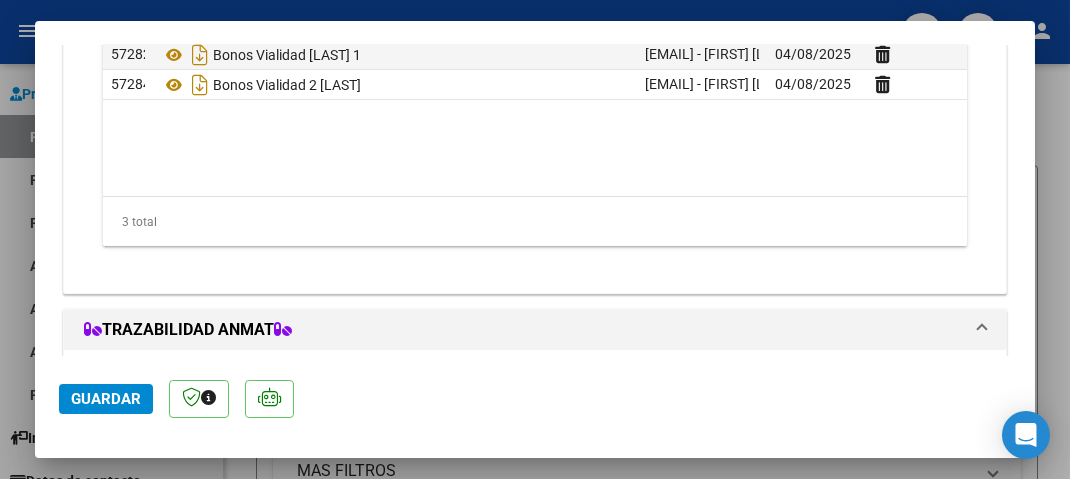 click at bounding box center (535, 239) 